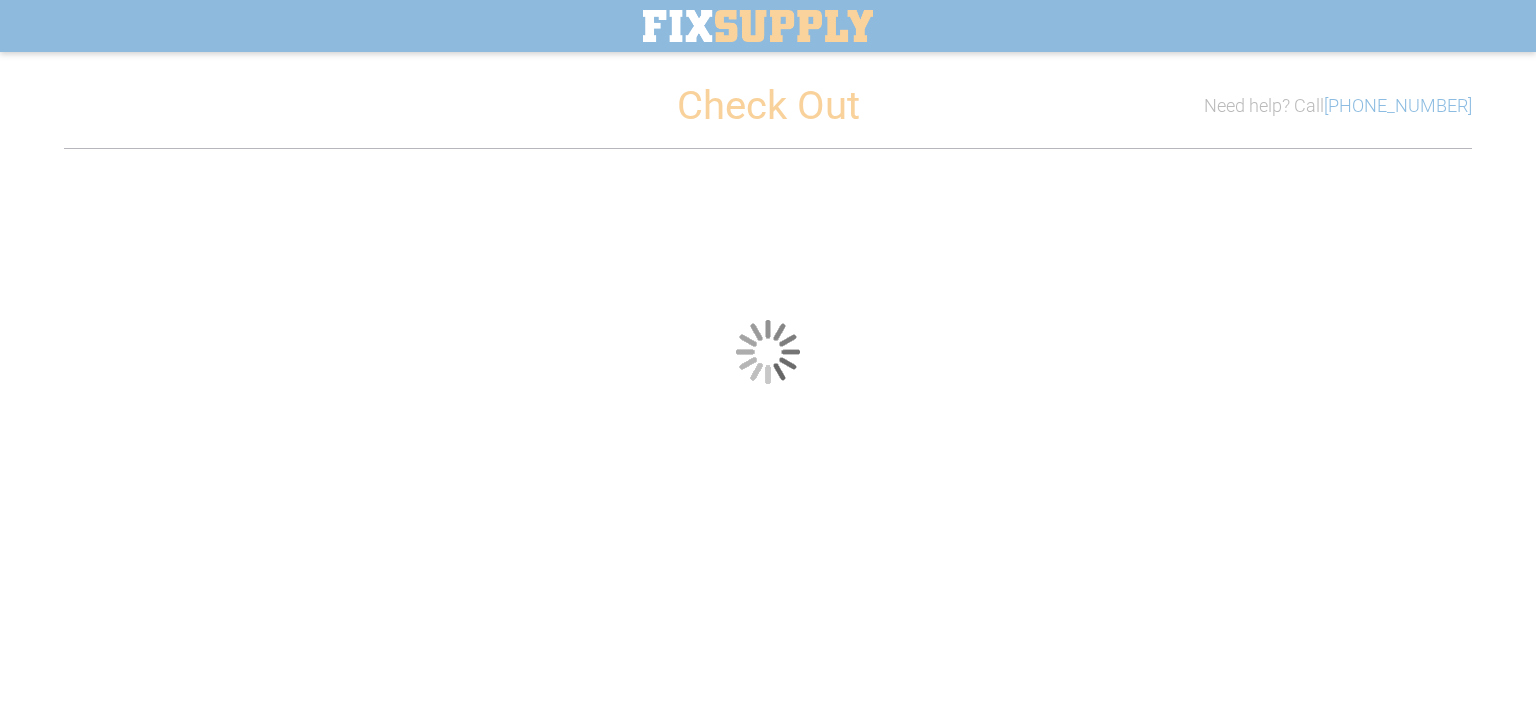 scroll, scrollTop: 0, scrollLeft: 0, axis: both 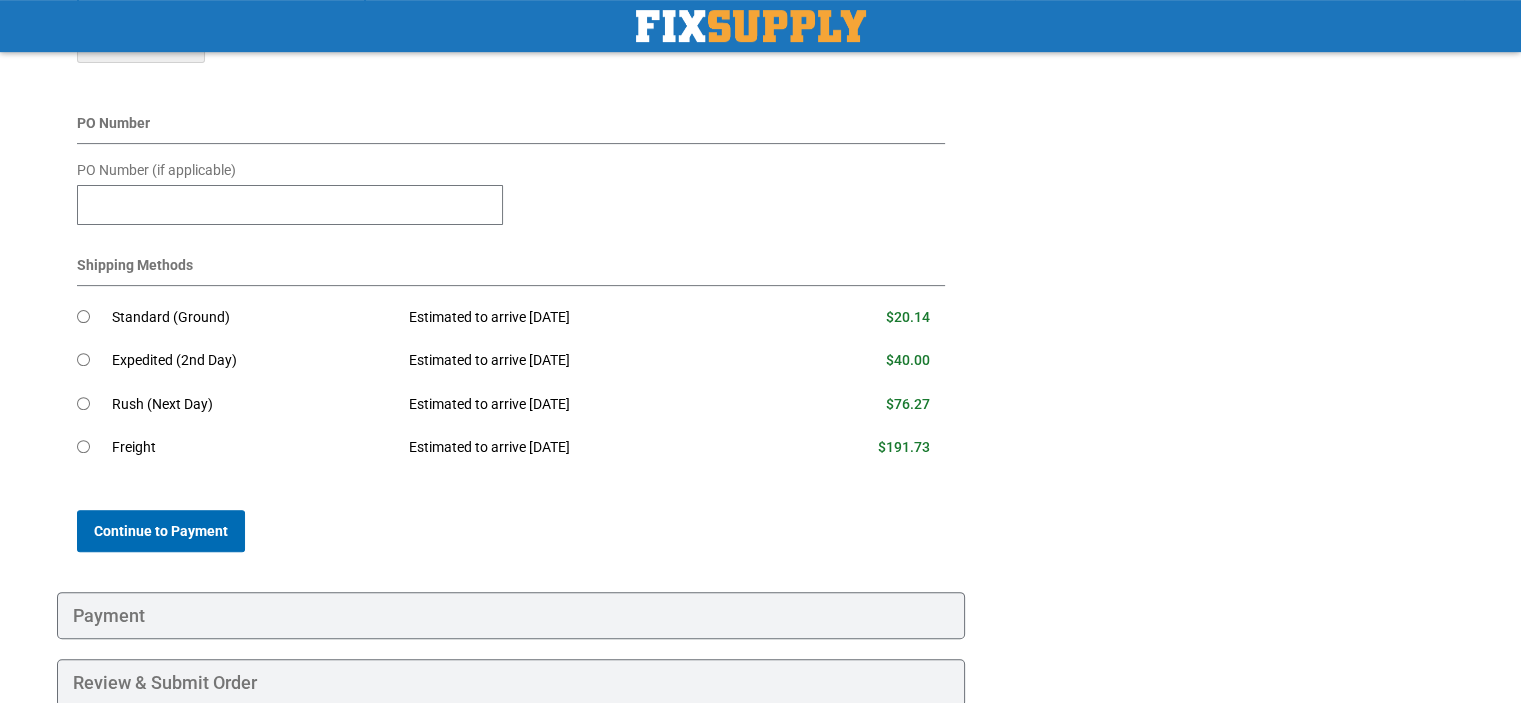 click on "Continue to Payment" at bounding box center [161, 531] 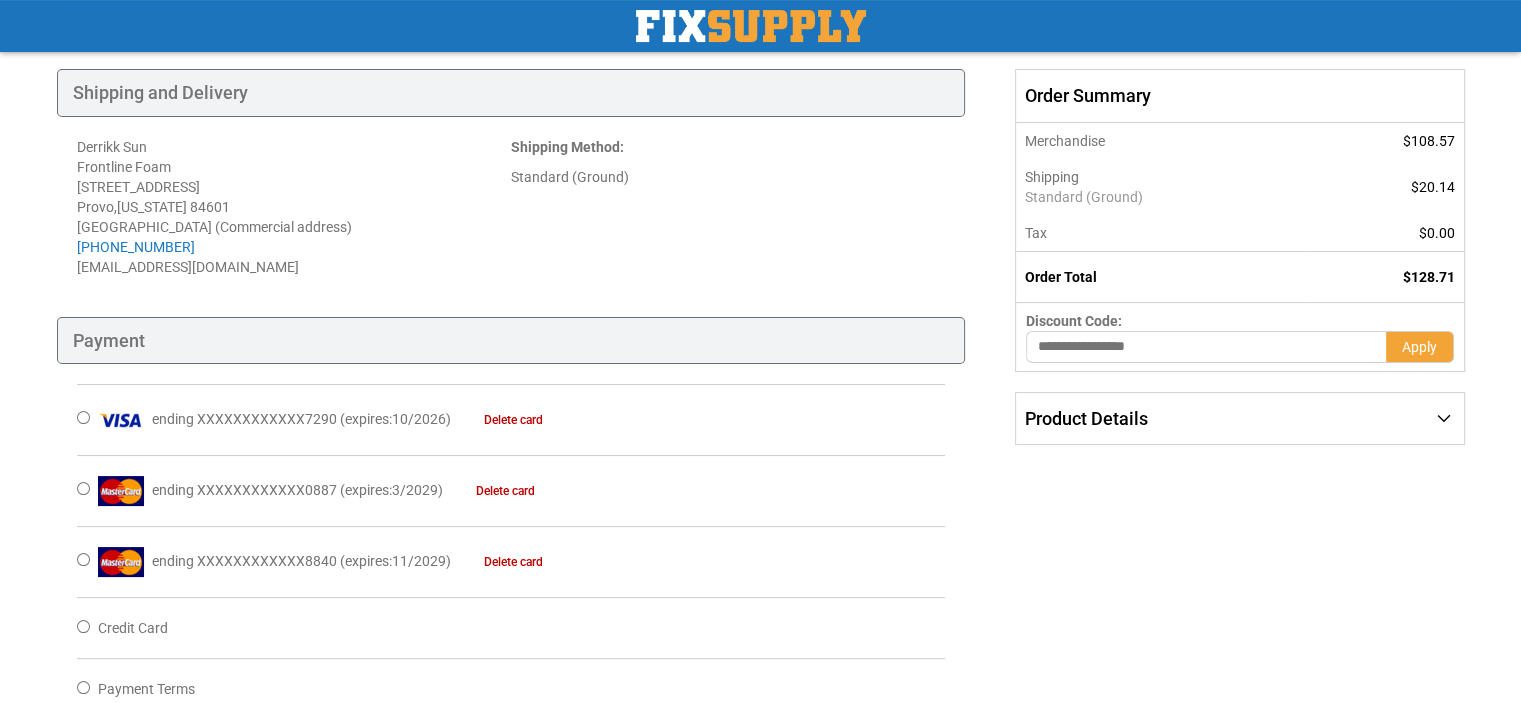 scroll, scrollTop: 300, scrollLeft: 0, axis: vertical 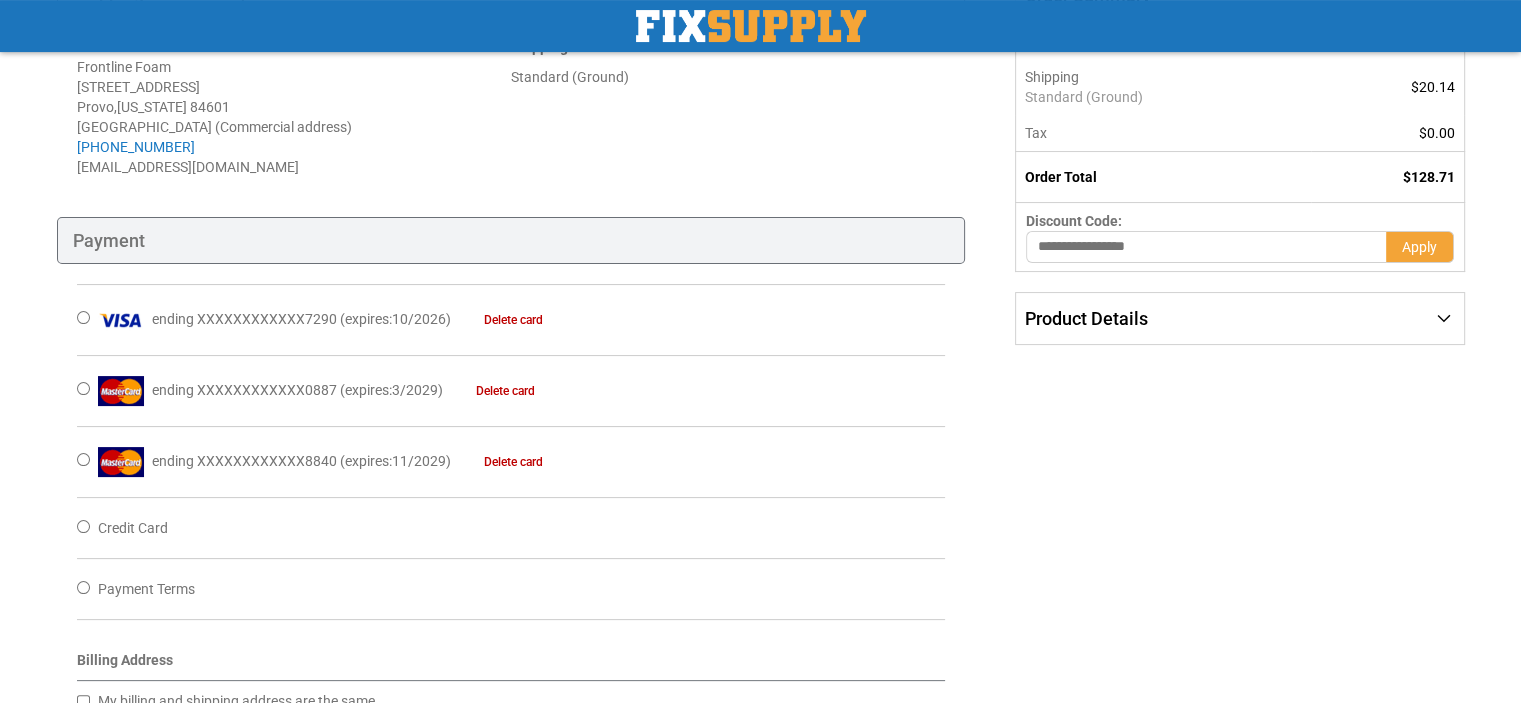 click on "Credit Card" at bounding box center (511, 527) 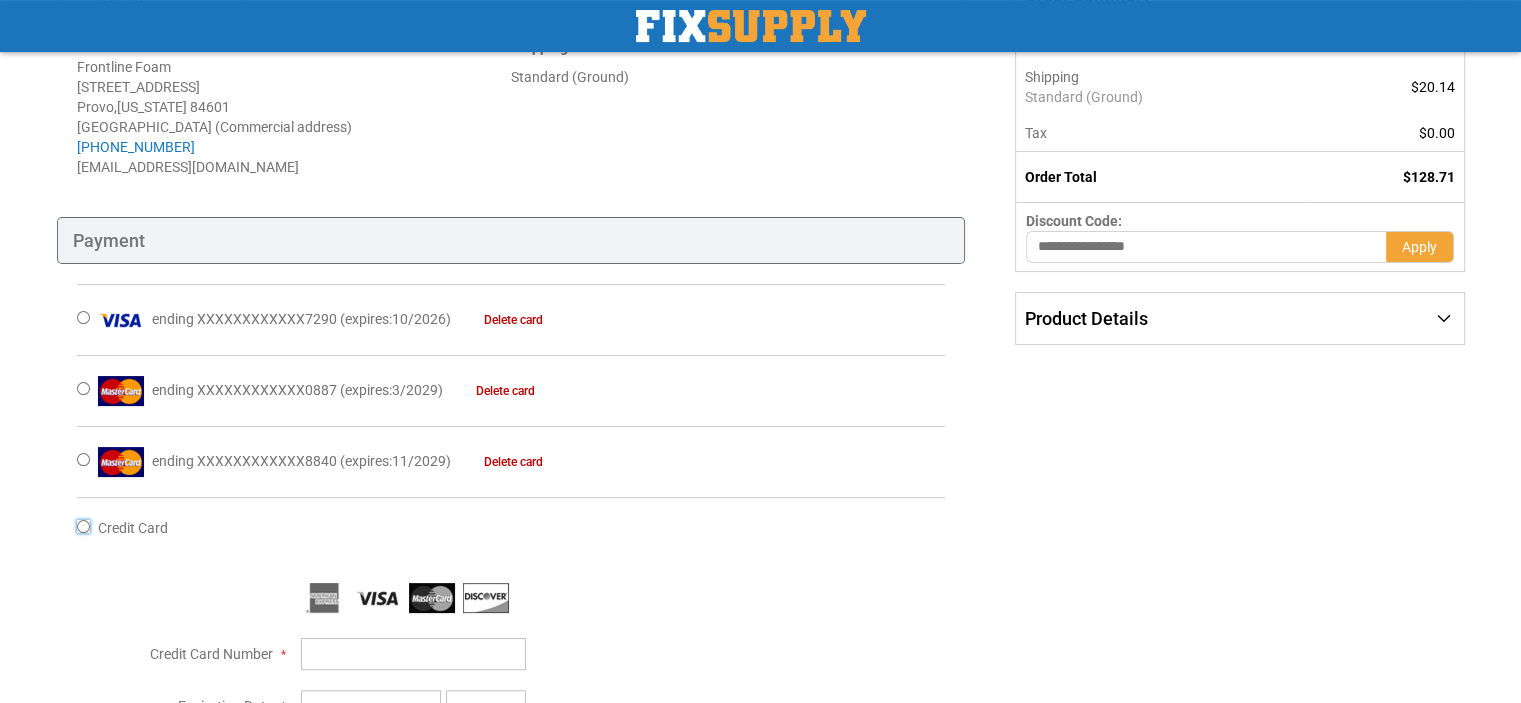scroll, scrollTop: 500, scrollLeft: 0, axis: vertical 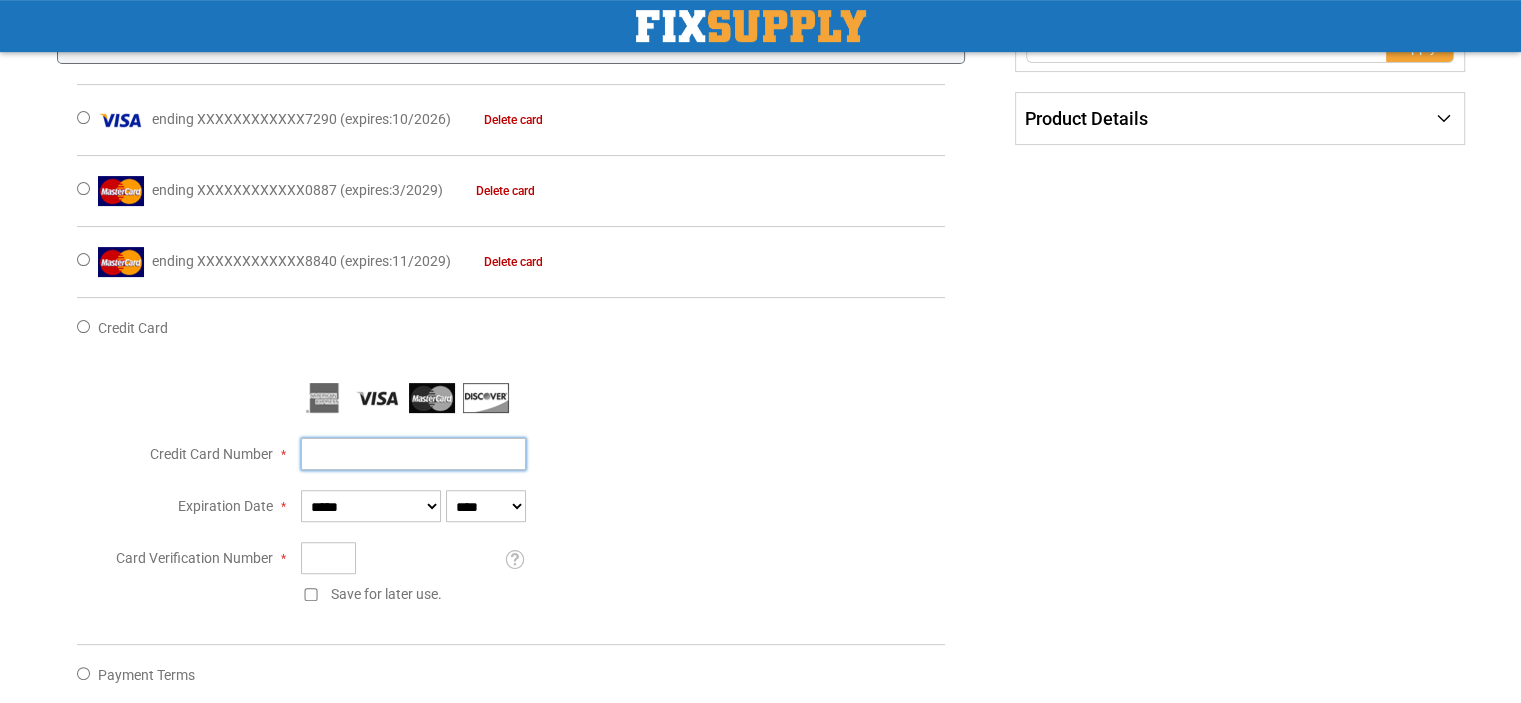 click on "Credit Card Number" at bounding box center [413, 454] 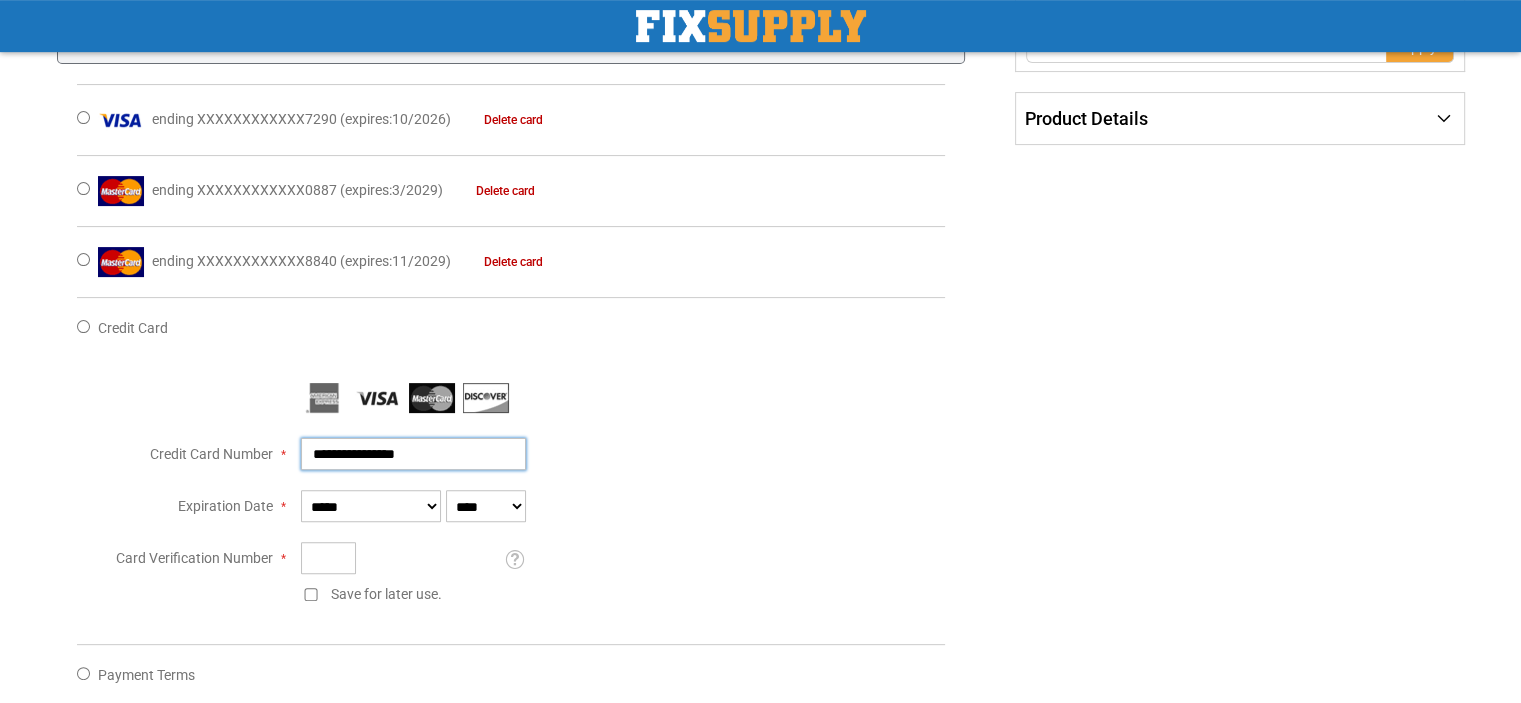 type on "**********" 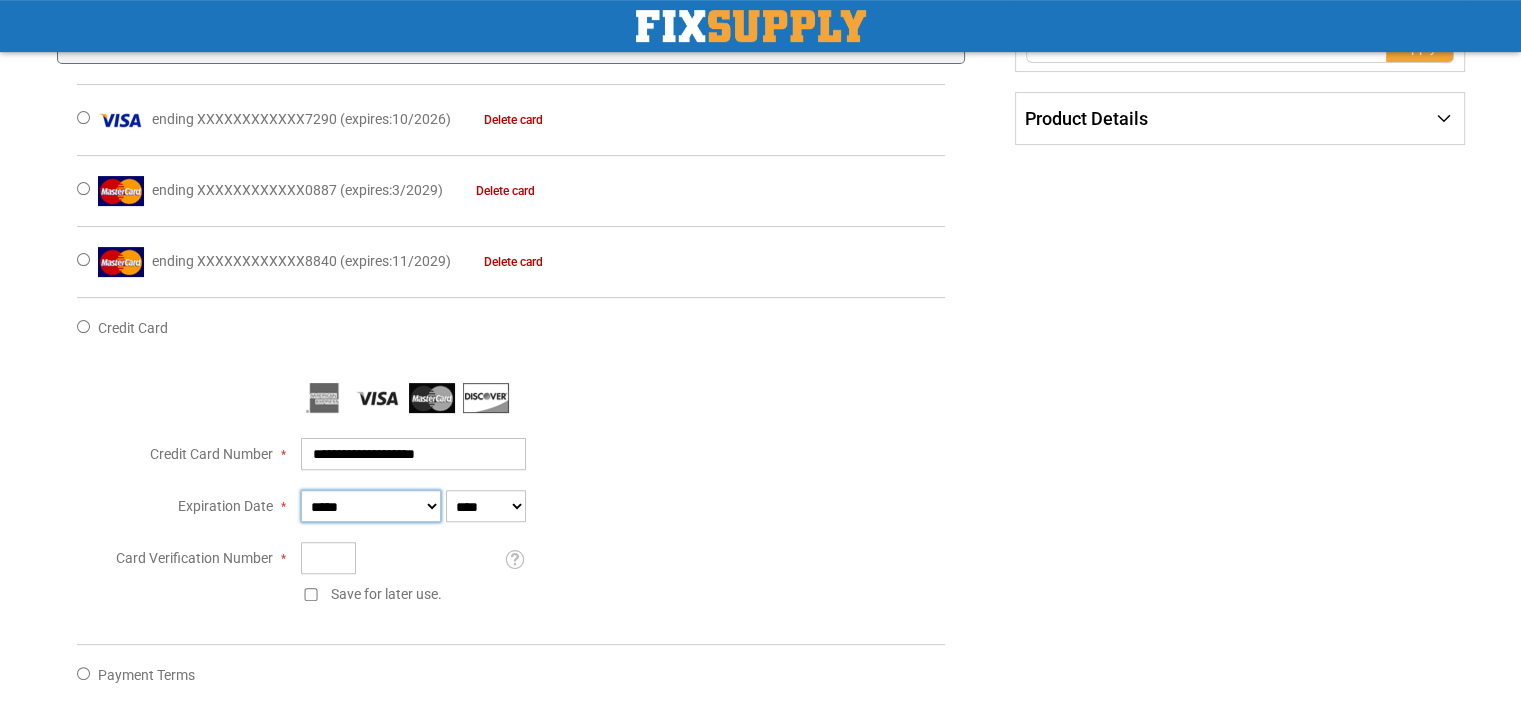 select on "*" 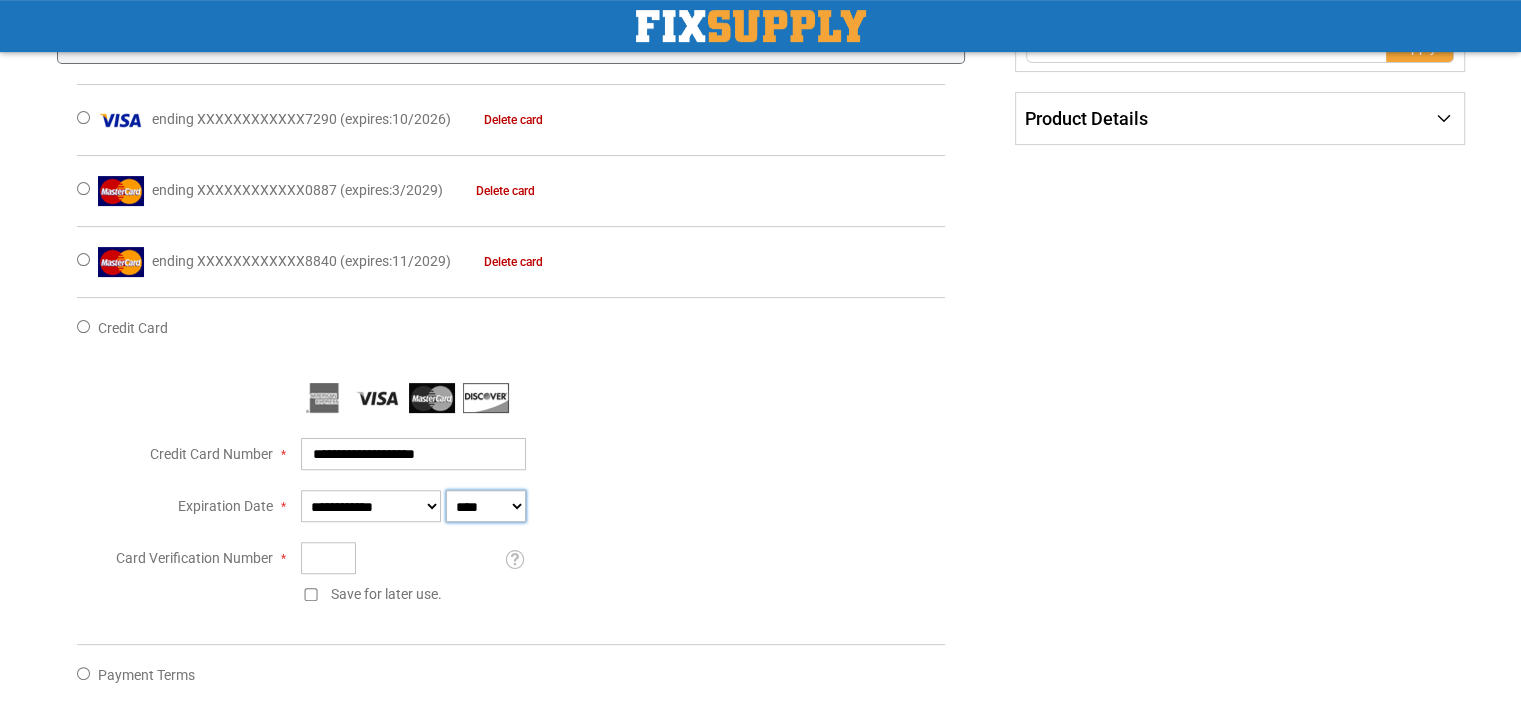 select on "****" 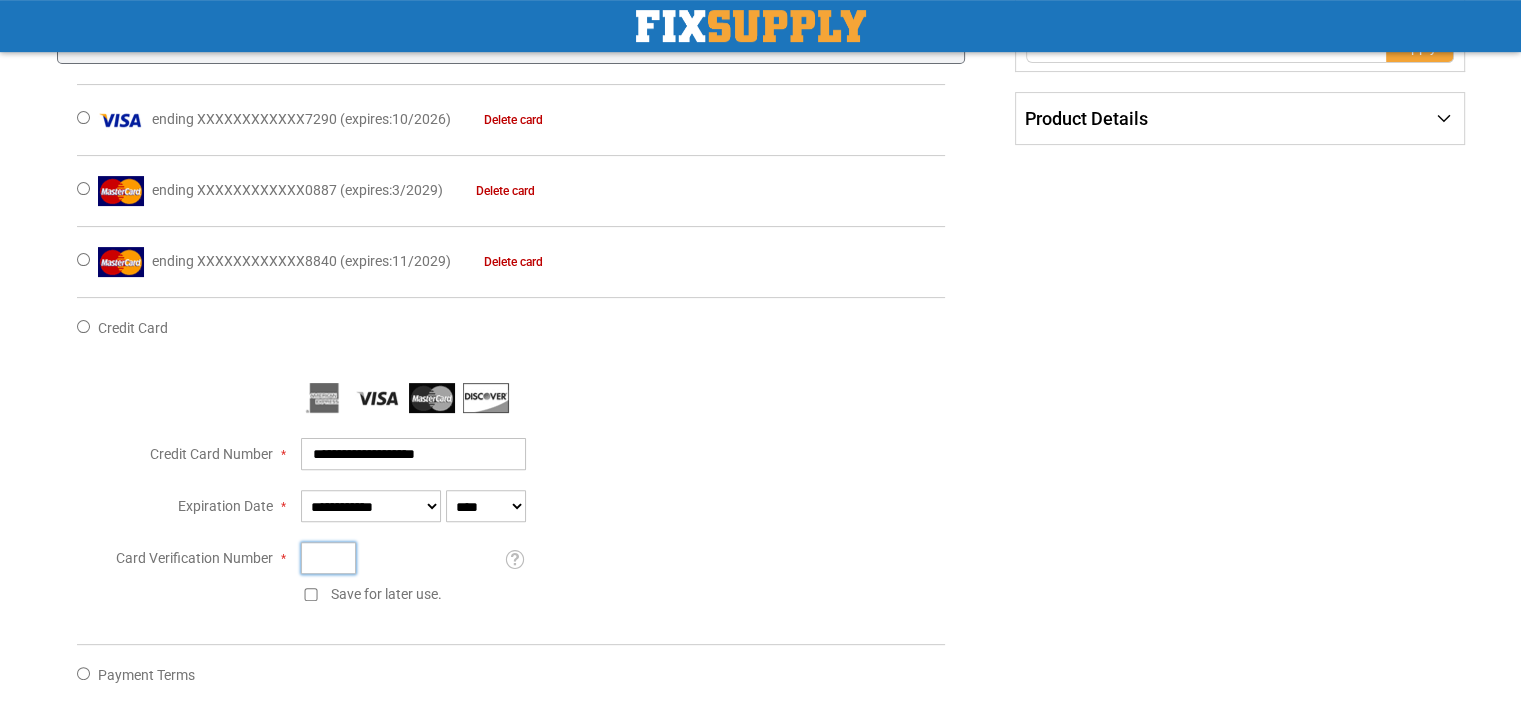 type on "***" 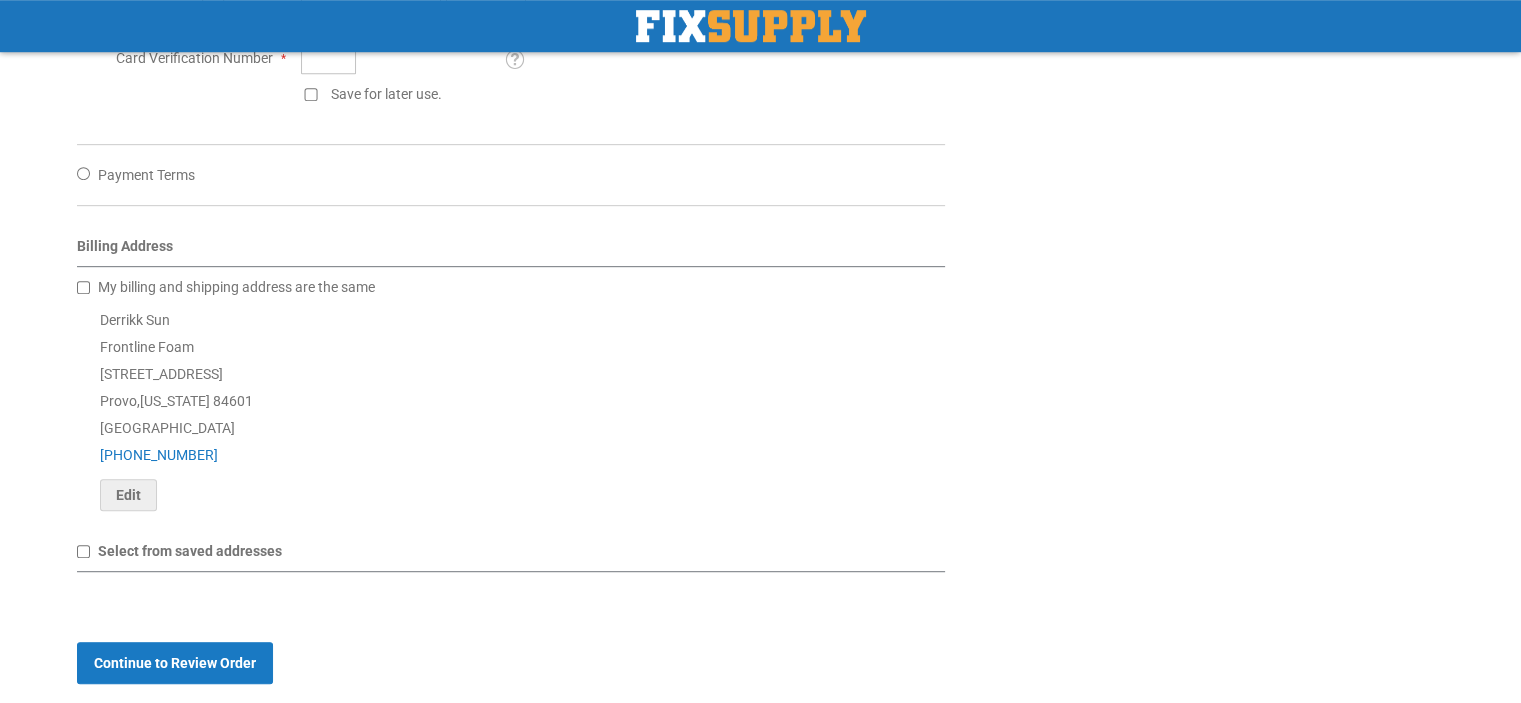 scroll, scrollTop: 1100, scrollLeft: 0, axis: vertical 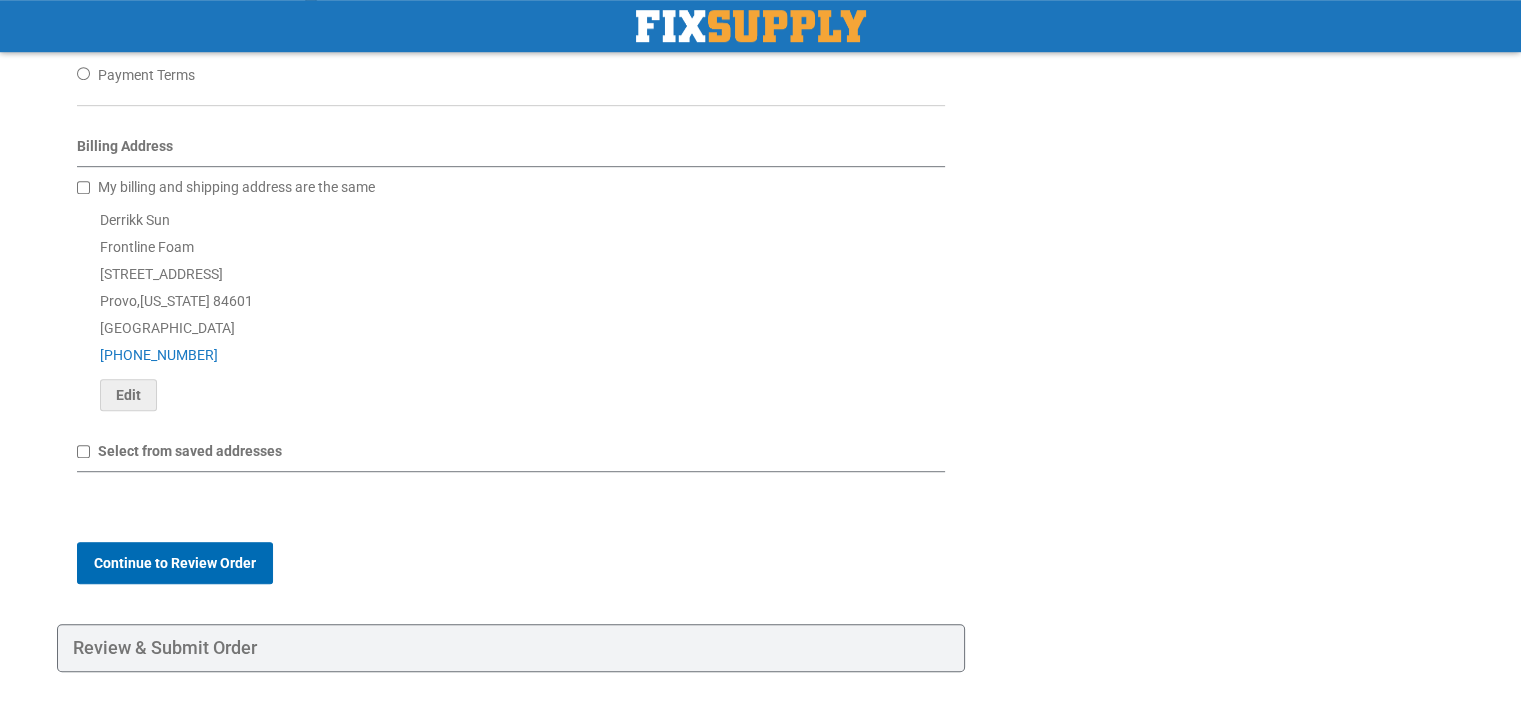click on "Continue to Review Order" at bounding box center [175, 563] 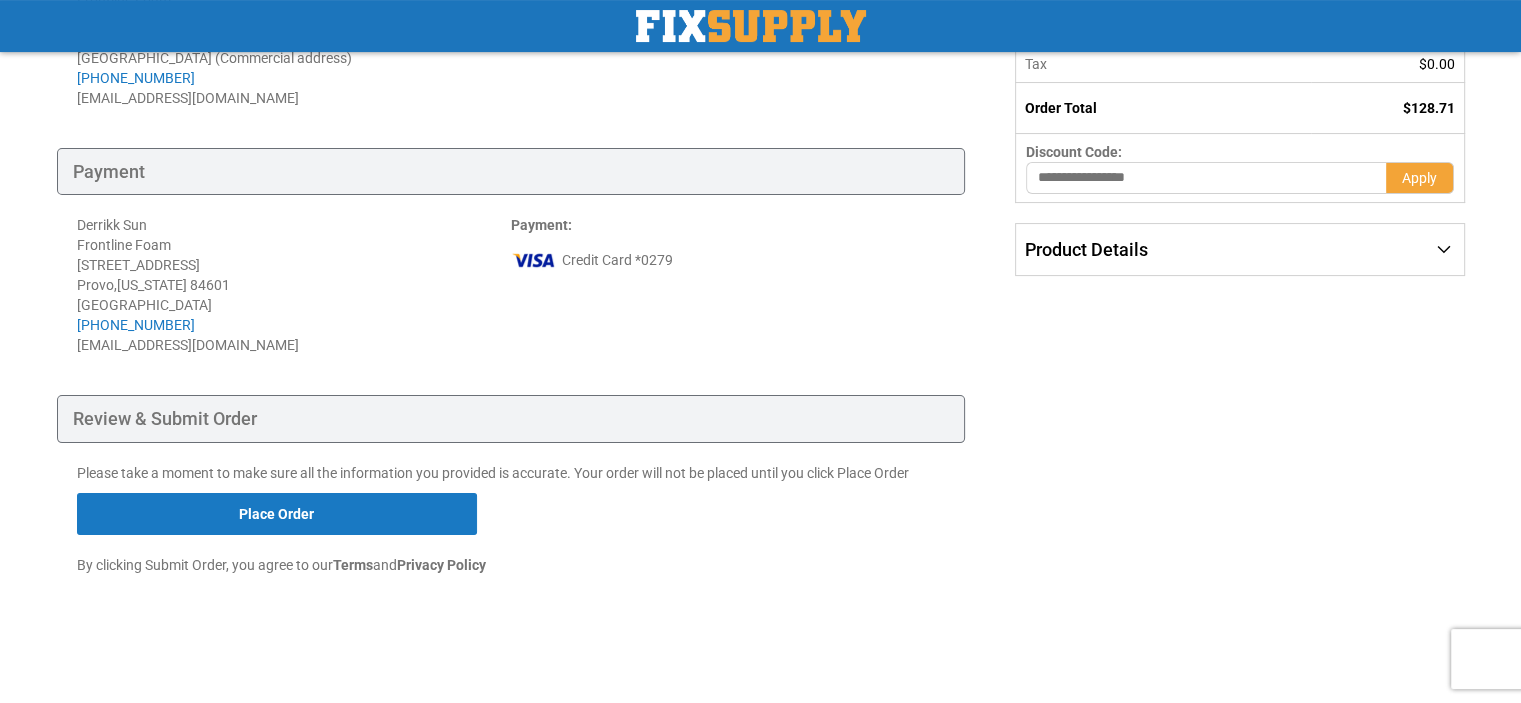 scroll, scrollTop: 0, scrollLeft: 0, axis: both 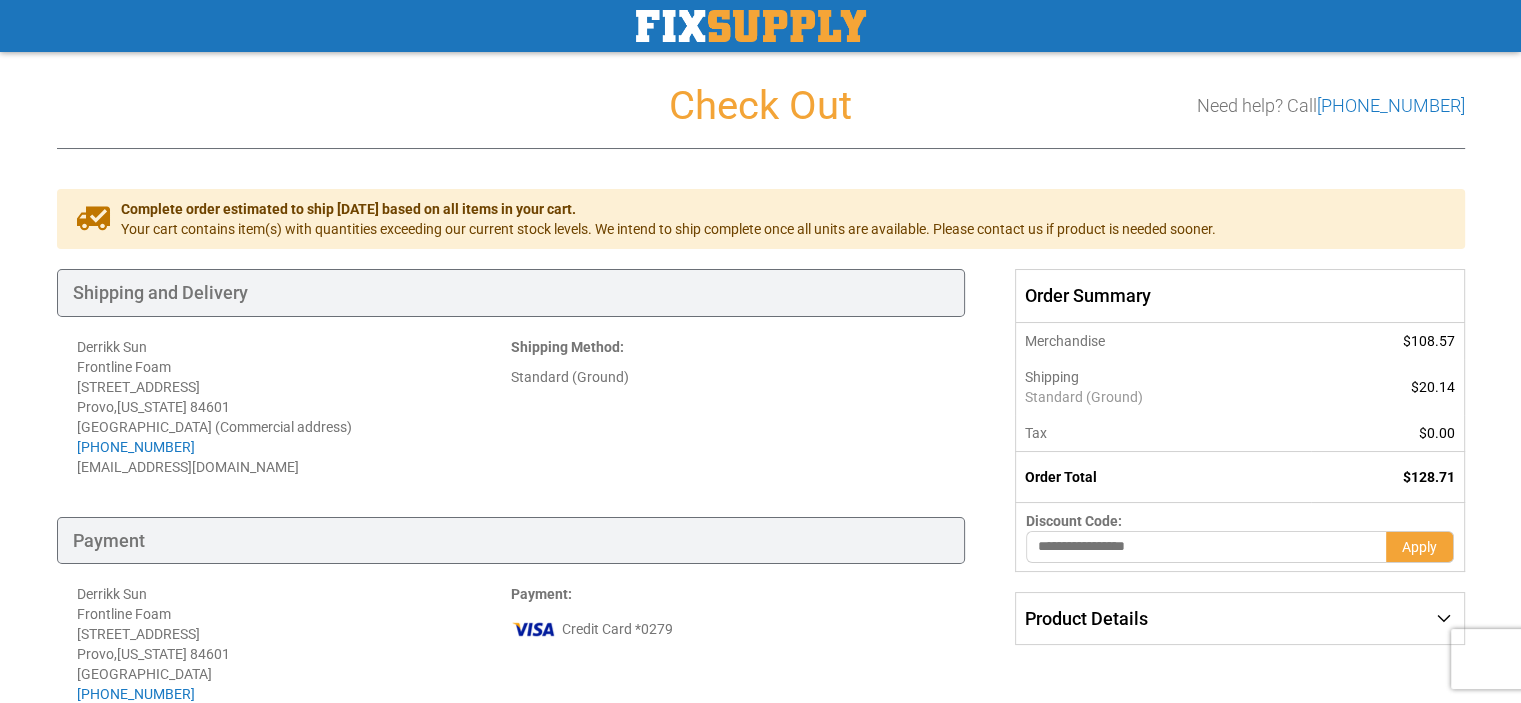click on "Toggle Nav" at bounding box center [761, 26] 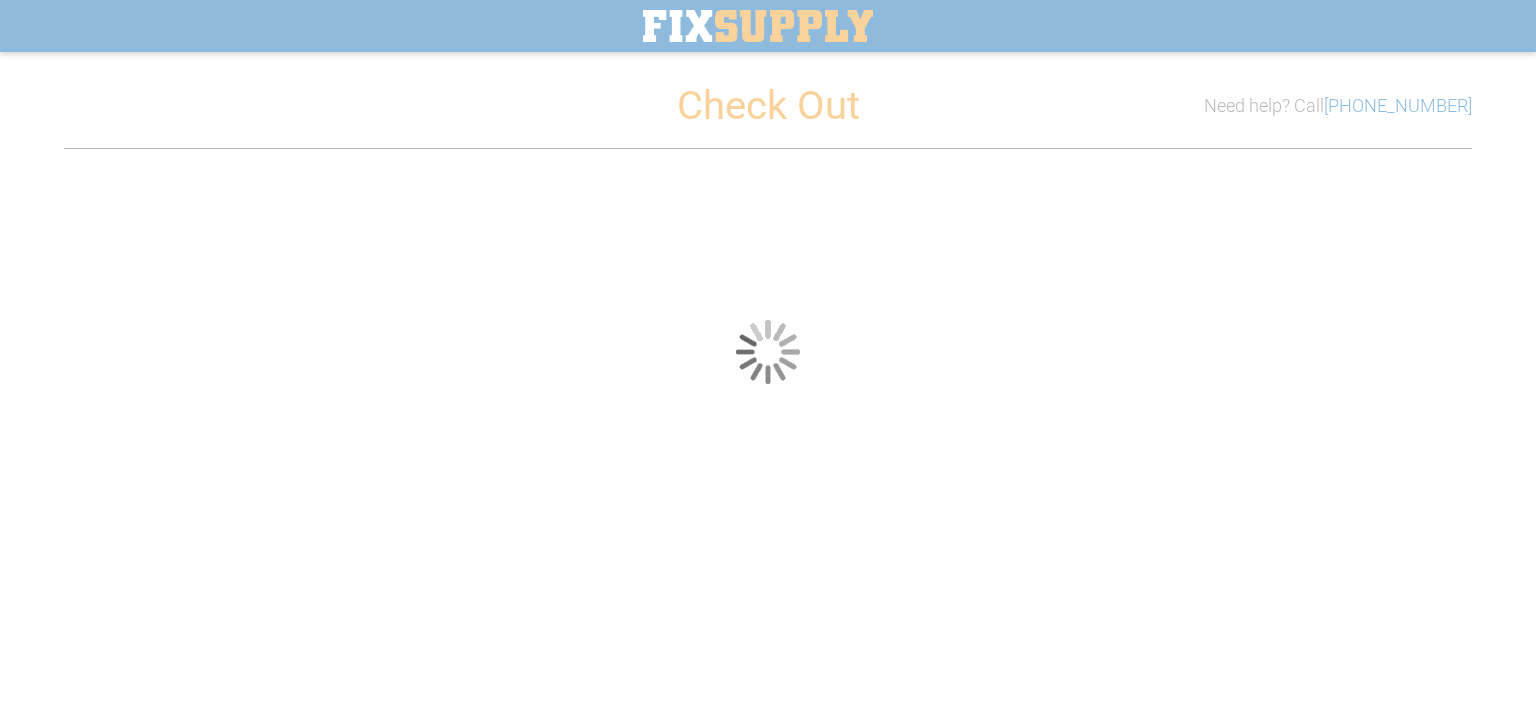 scroll, scrollTop: 0, scrollLeft: 0, axis: both 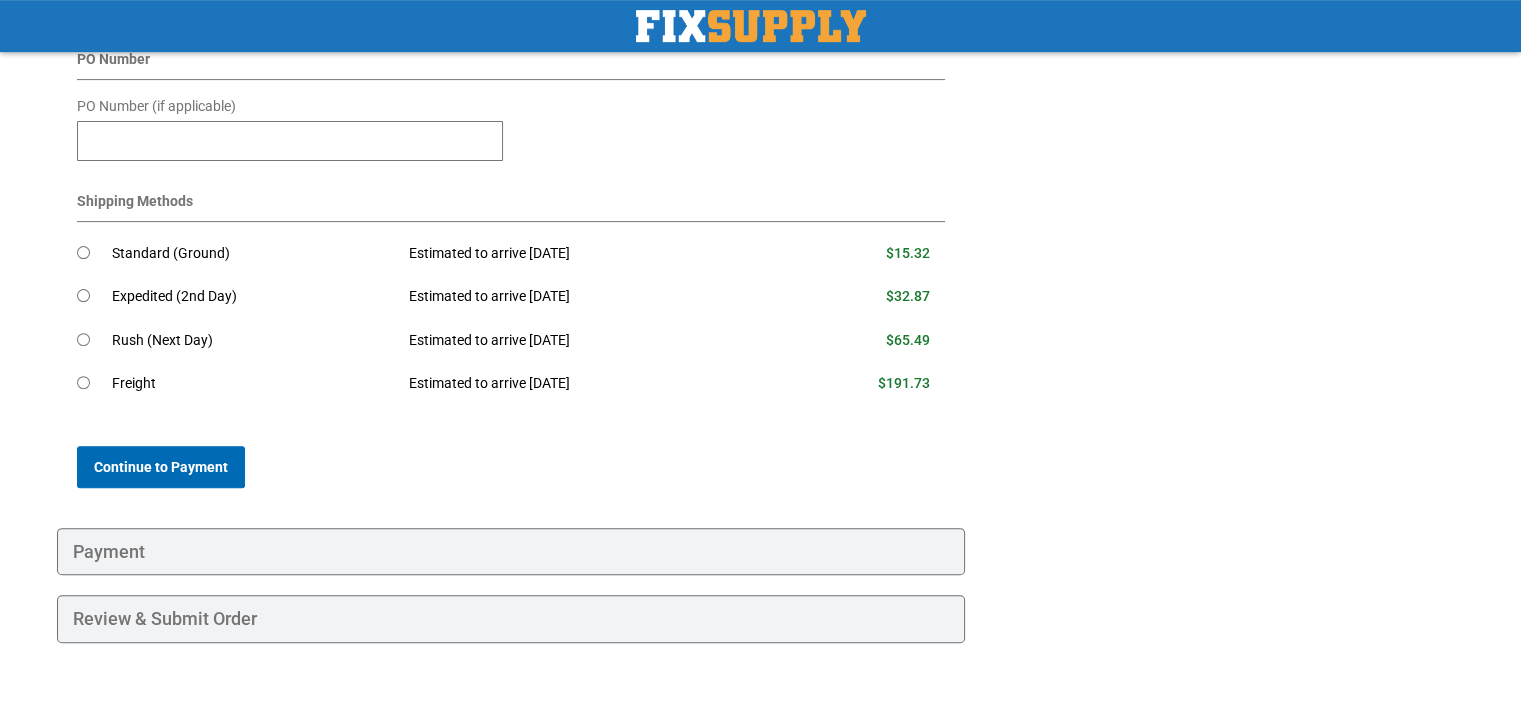 click on "Continue to Payment" at bounding box center (161, 467) 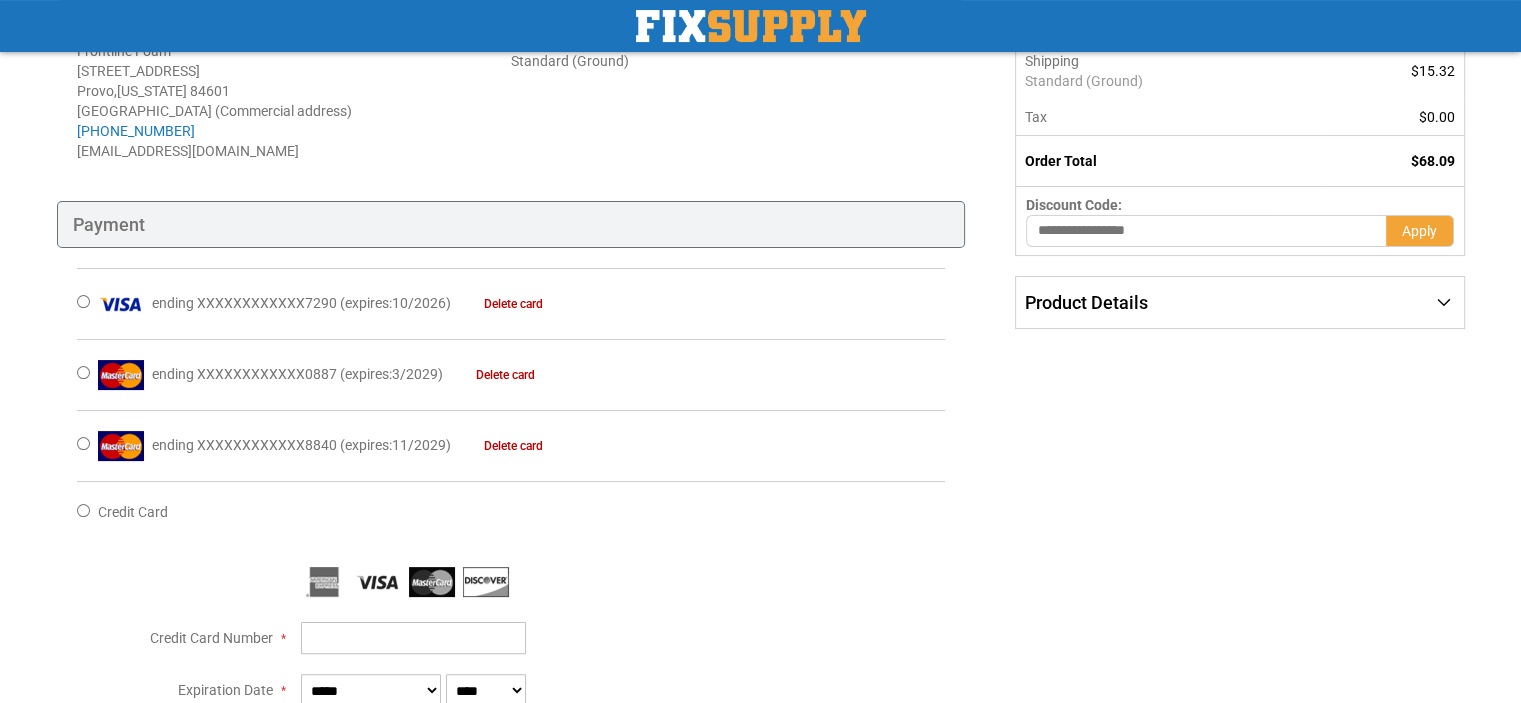 scroll, scrollTop: 500, scrollLeft: 0, axis: vertical 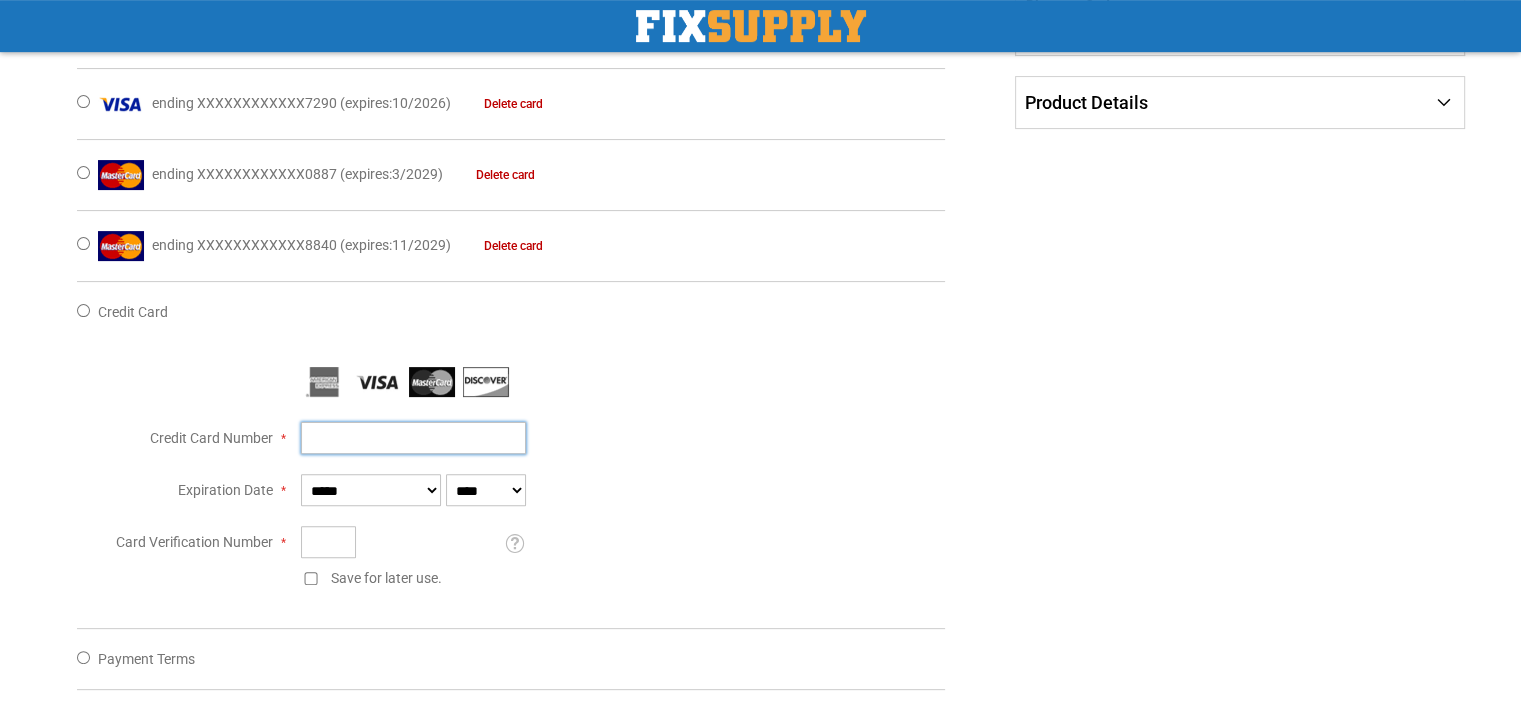 click on "Credit Card Number" at bounding box center [413, 438] 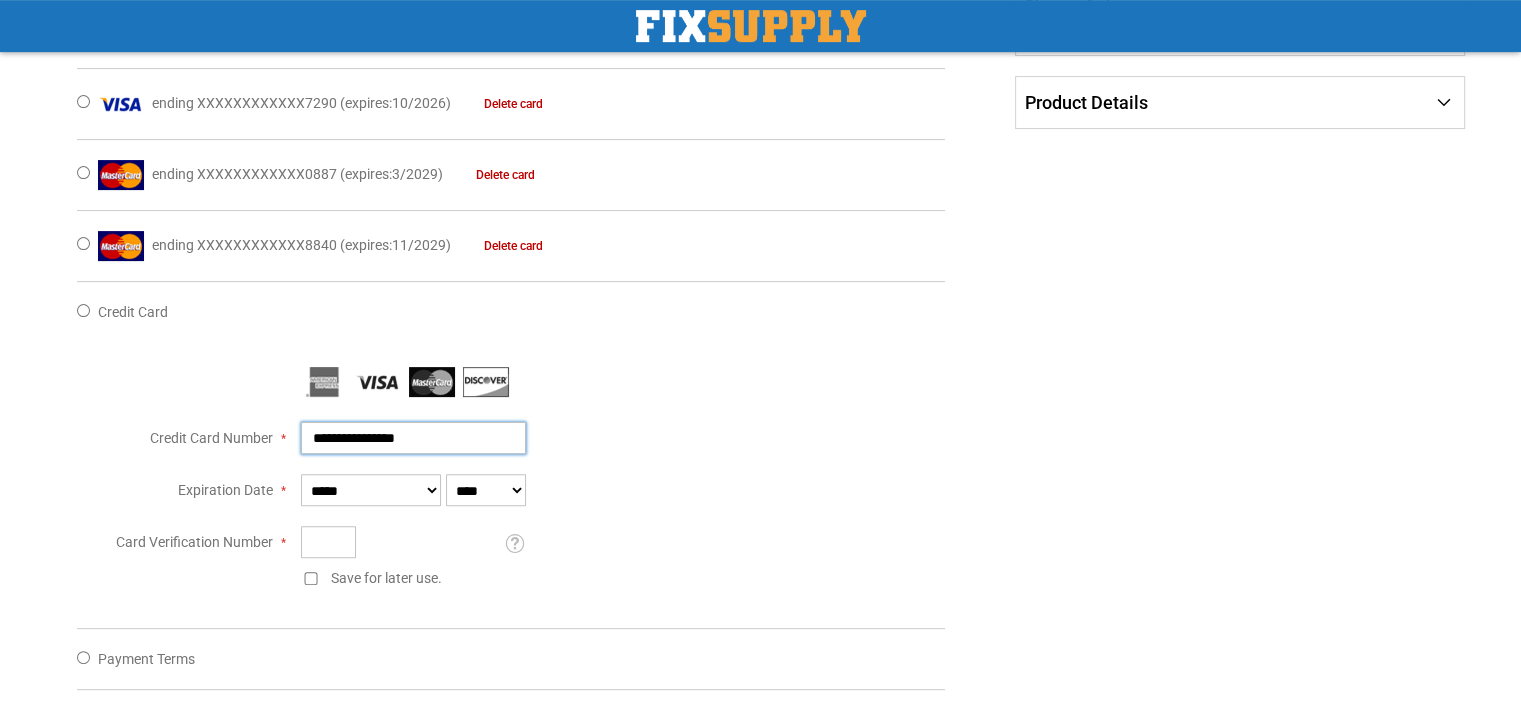 type on "**********" 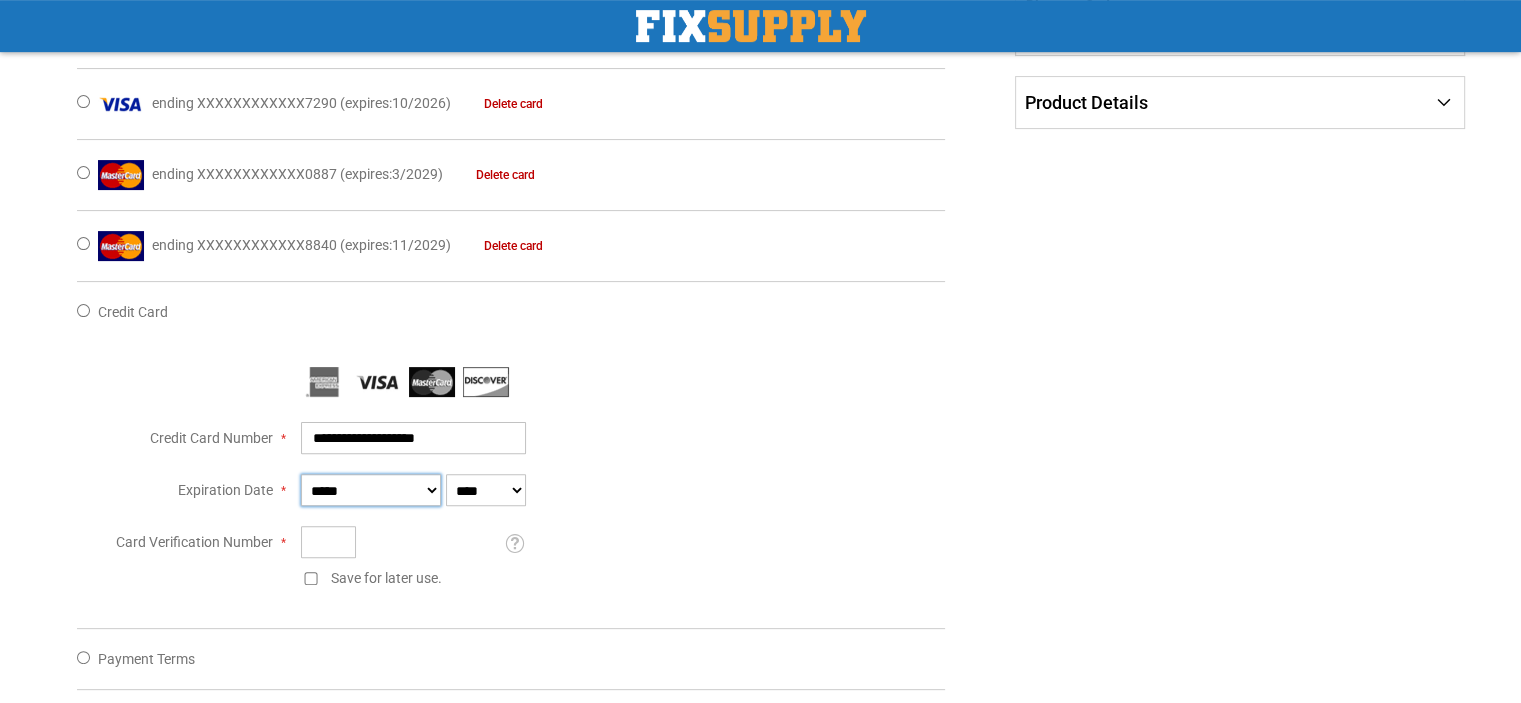 select on "*" 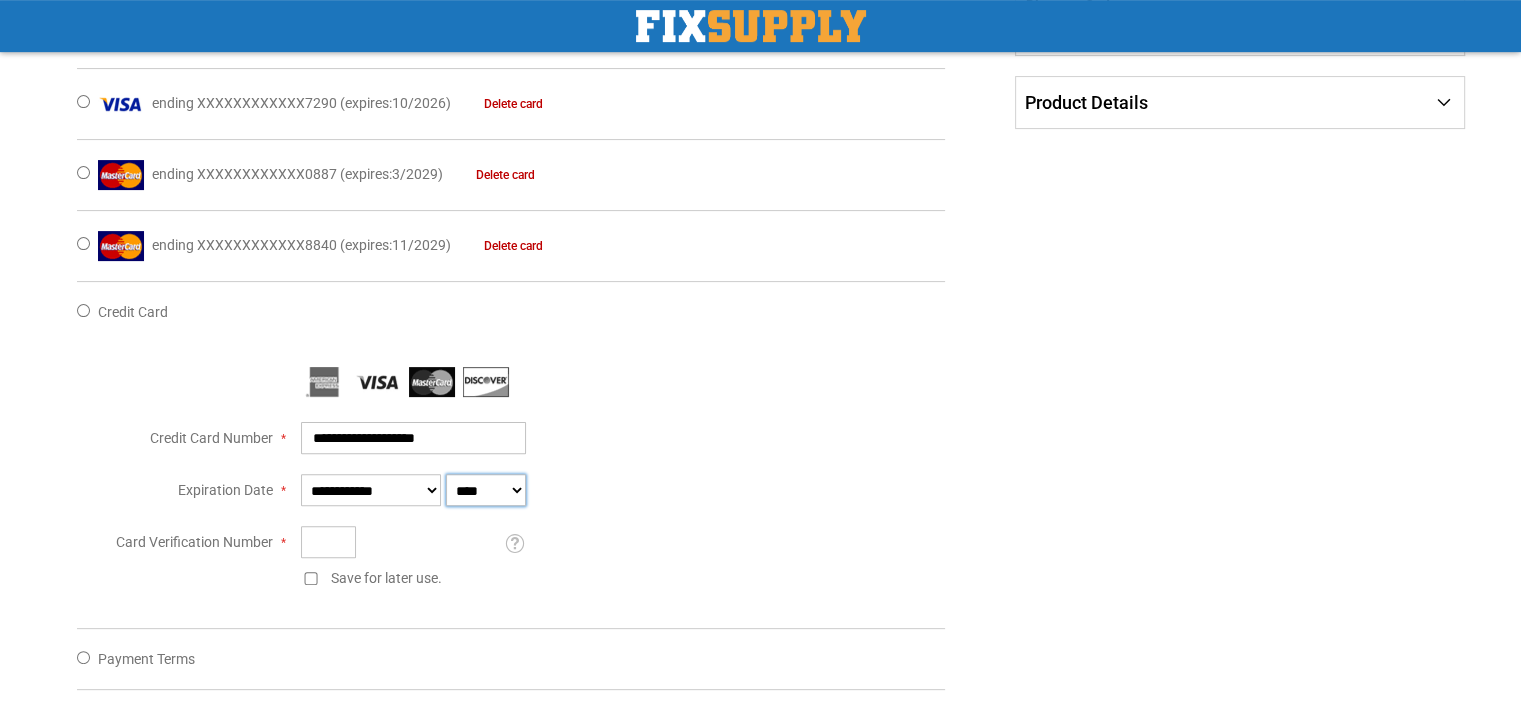 select on "****" 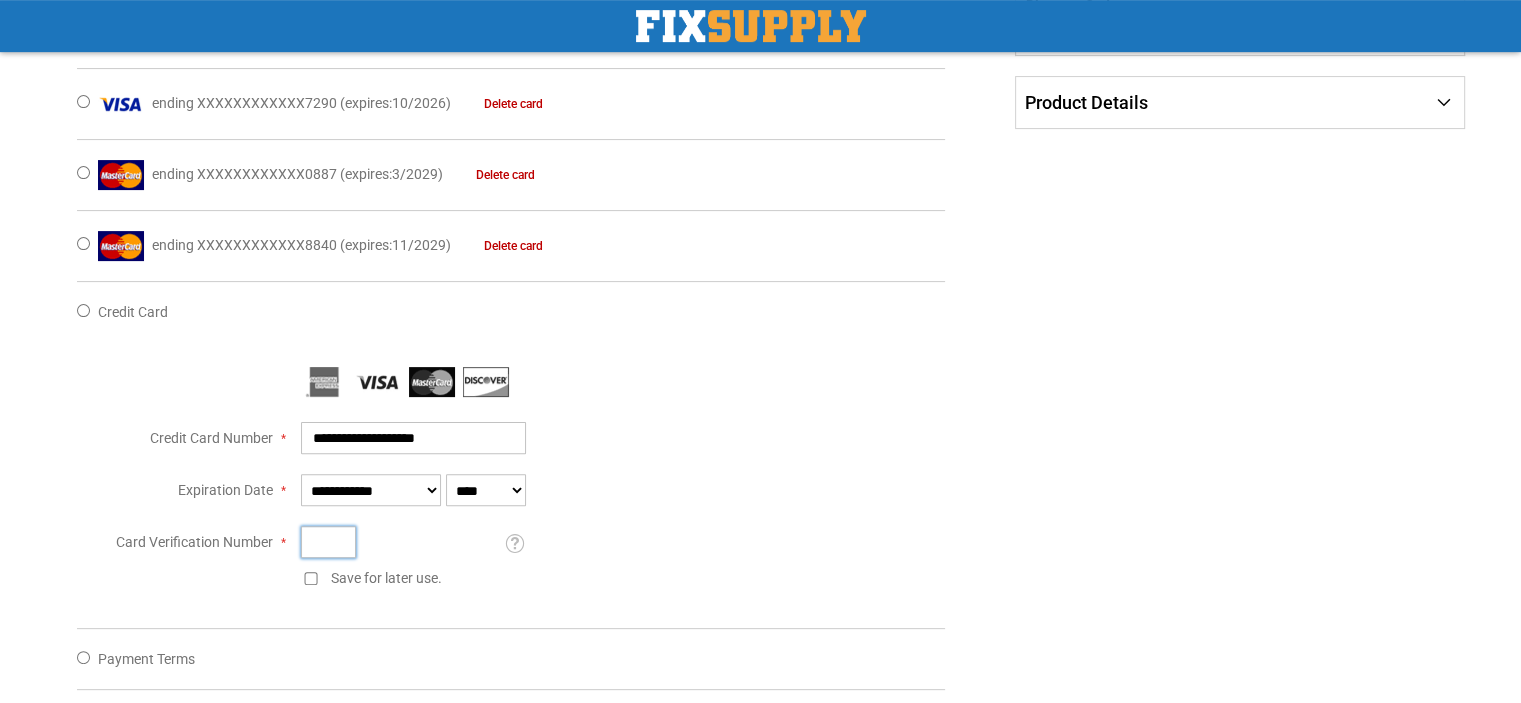 type on "***" 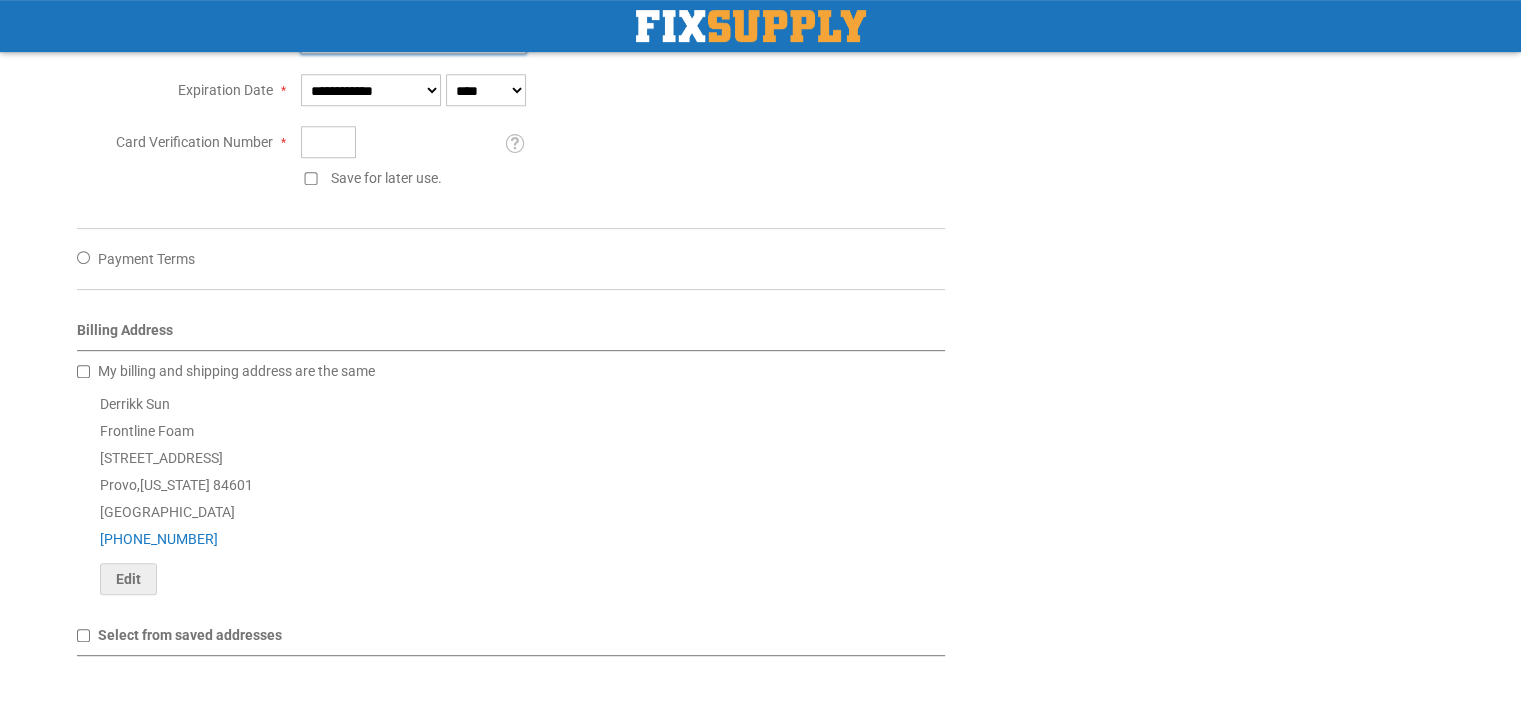 scroll, scrollTop: 1149, scrollLeft: 0, axis: vertical 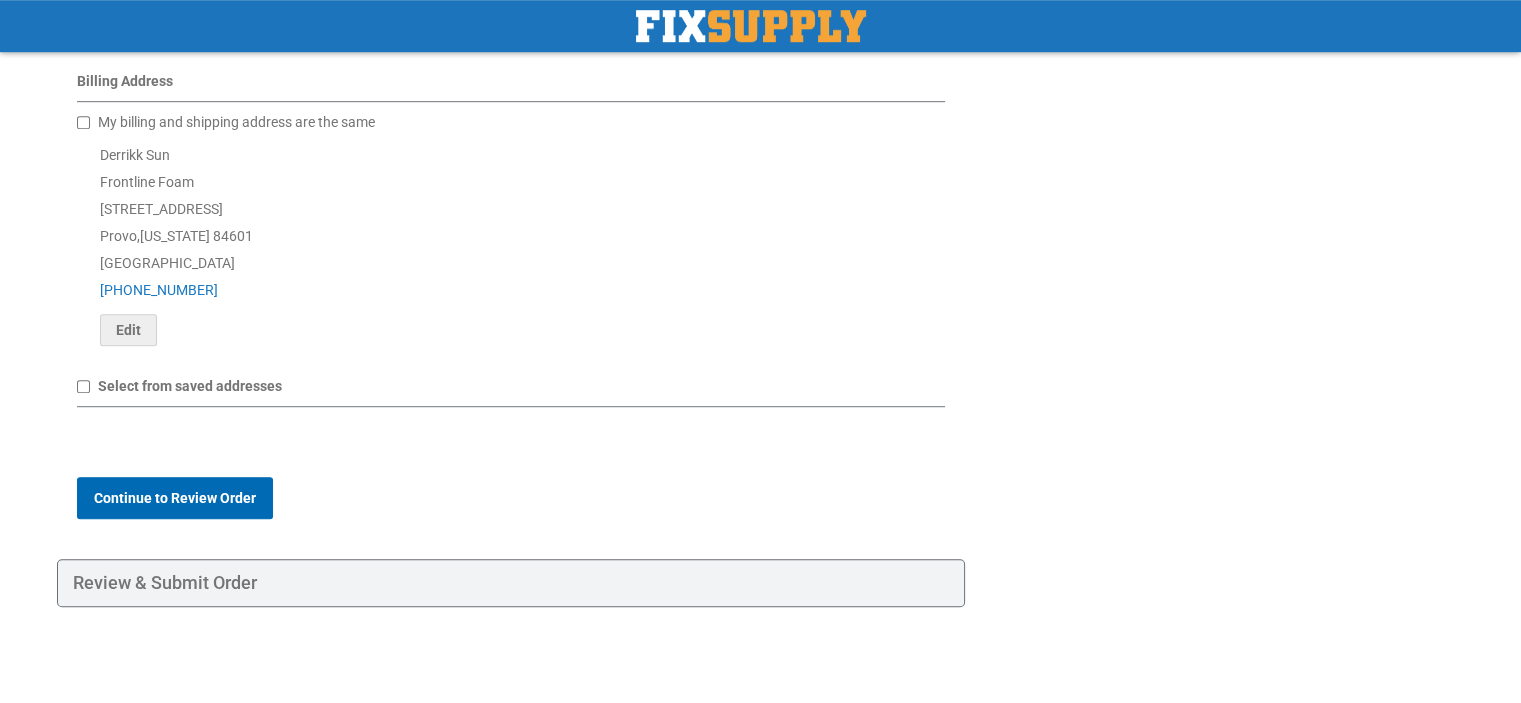 click on "Continue to Review Order" at bounding box center (175, 498) 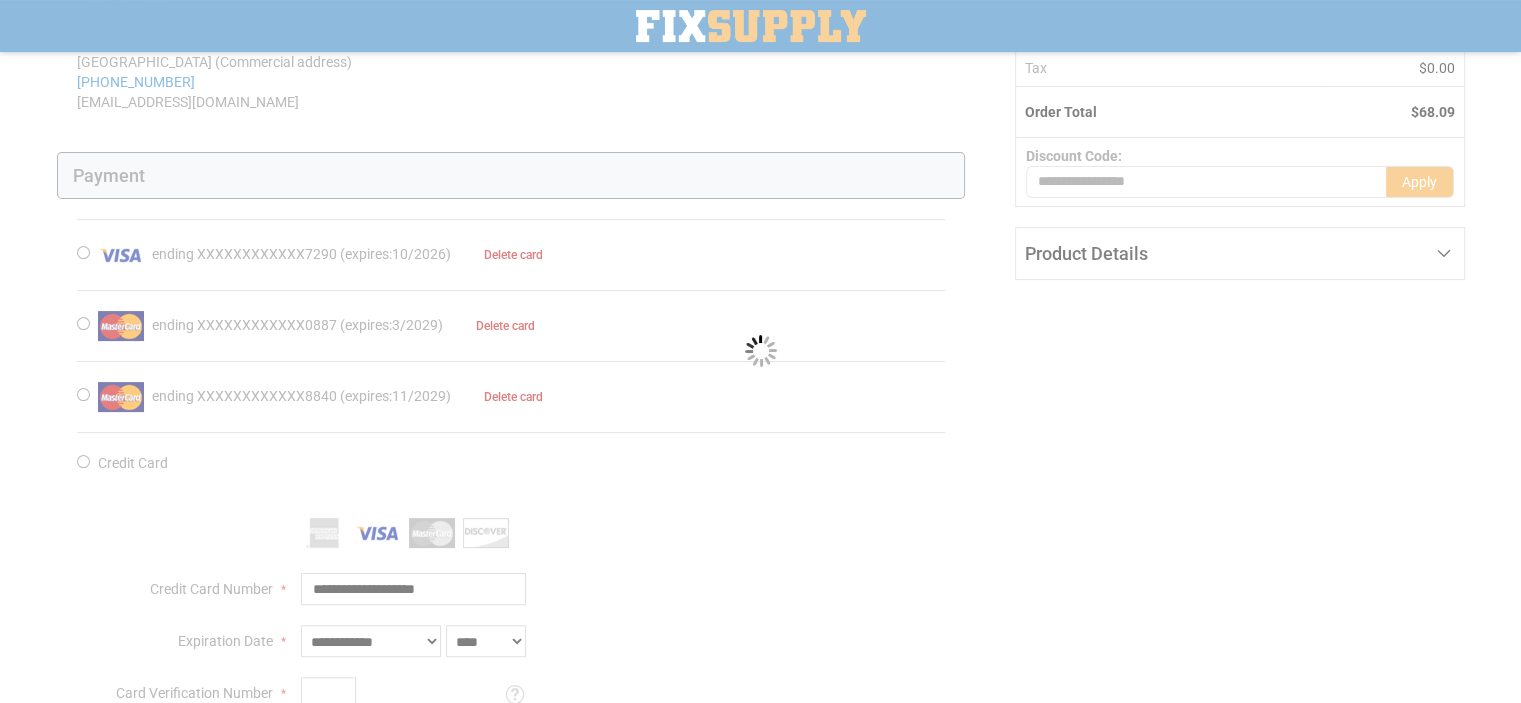 scroll, scrollTop: 49, scrollLeft: 0, axis: vertical 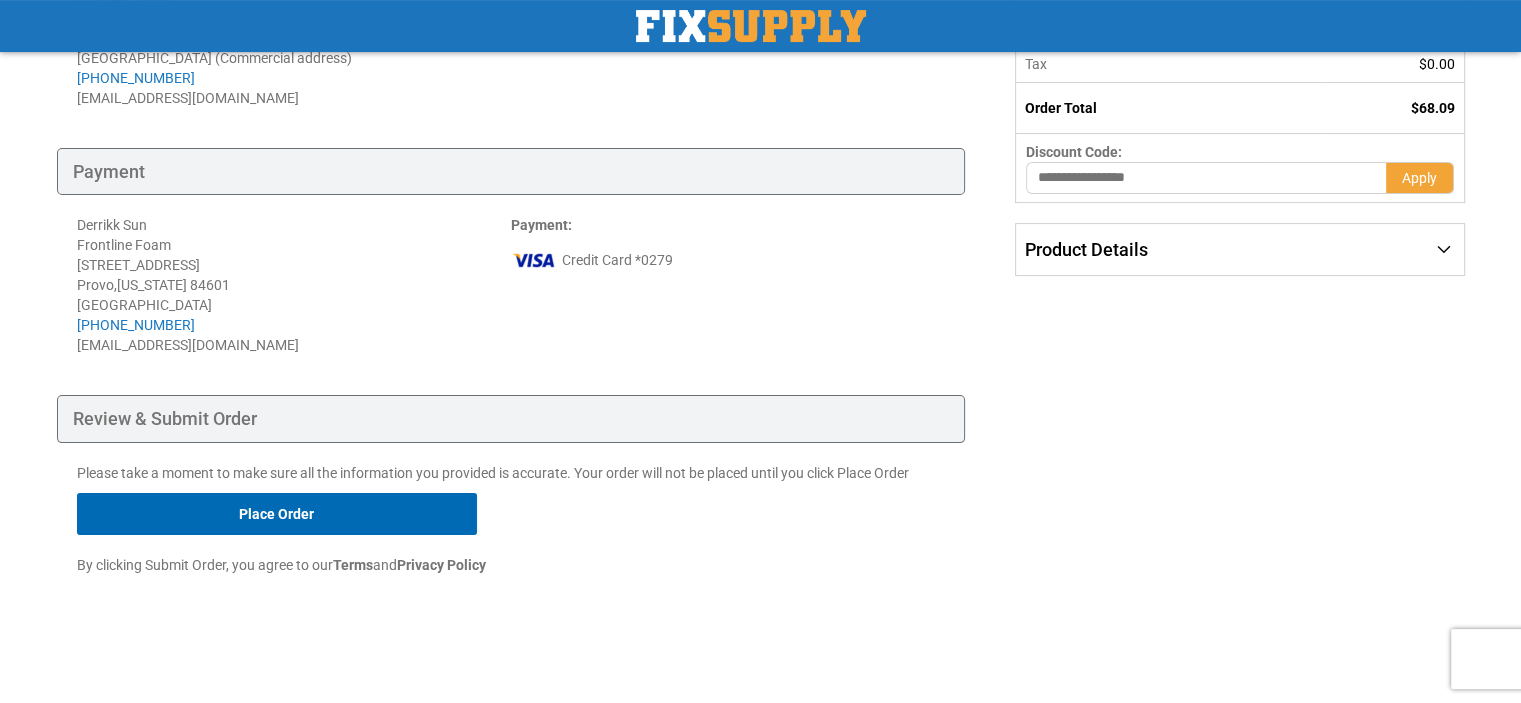 click on "Place Order" at bounding box center (277, 514) 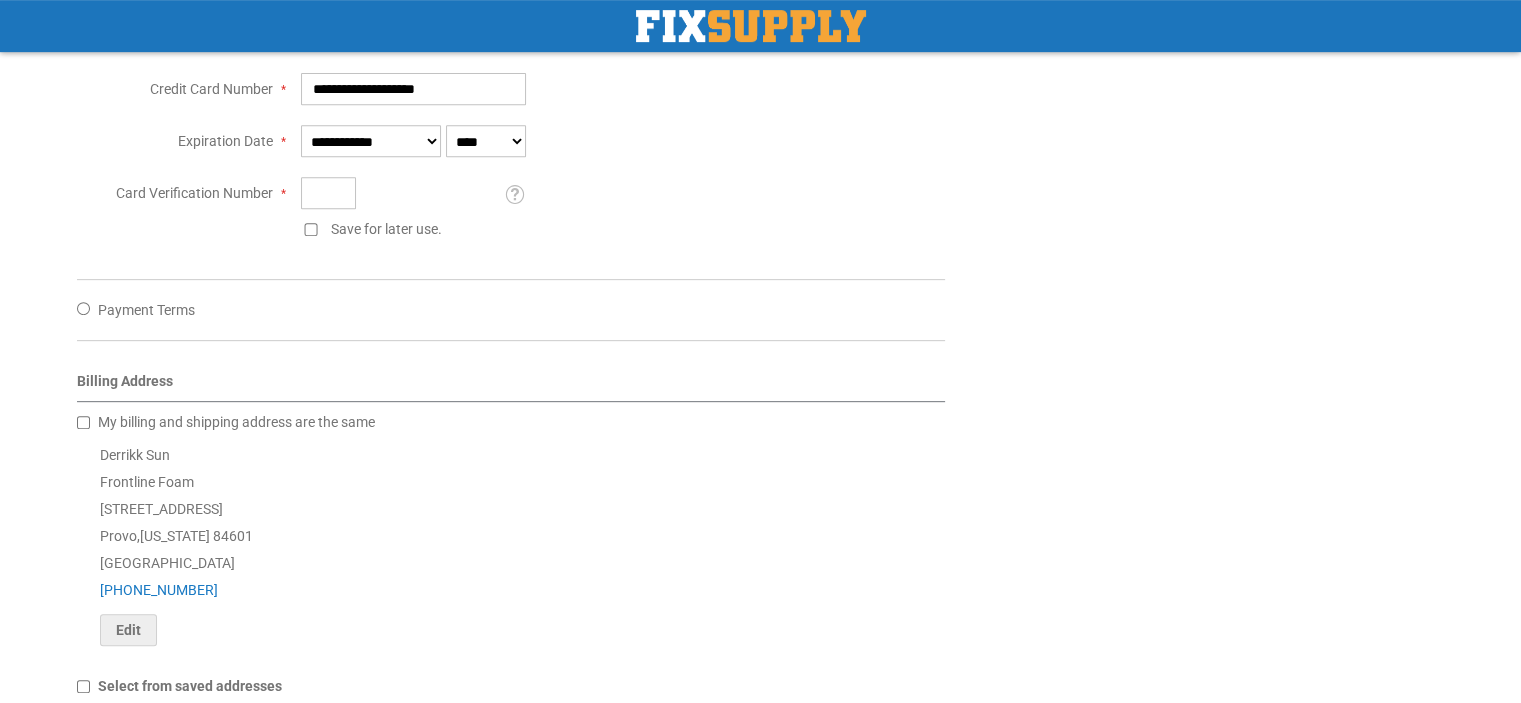 scroll, scrollTop: 1049, scrollLeft: 0, axis: vertical 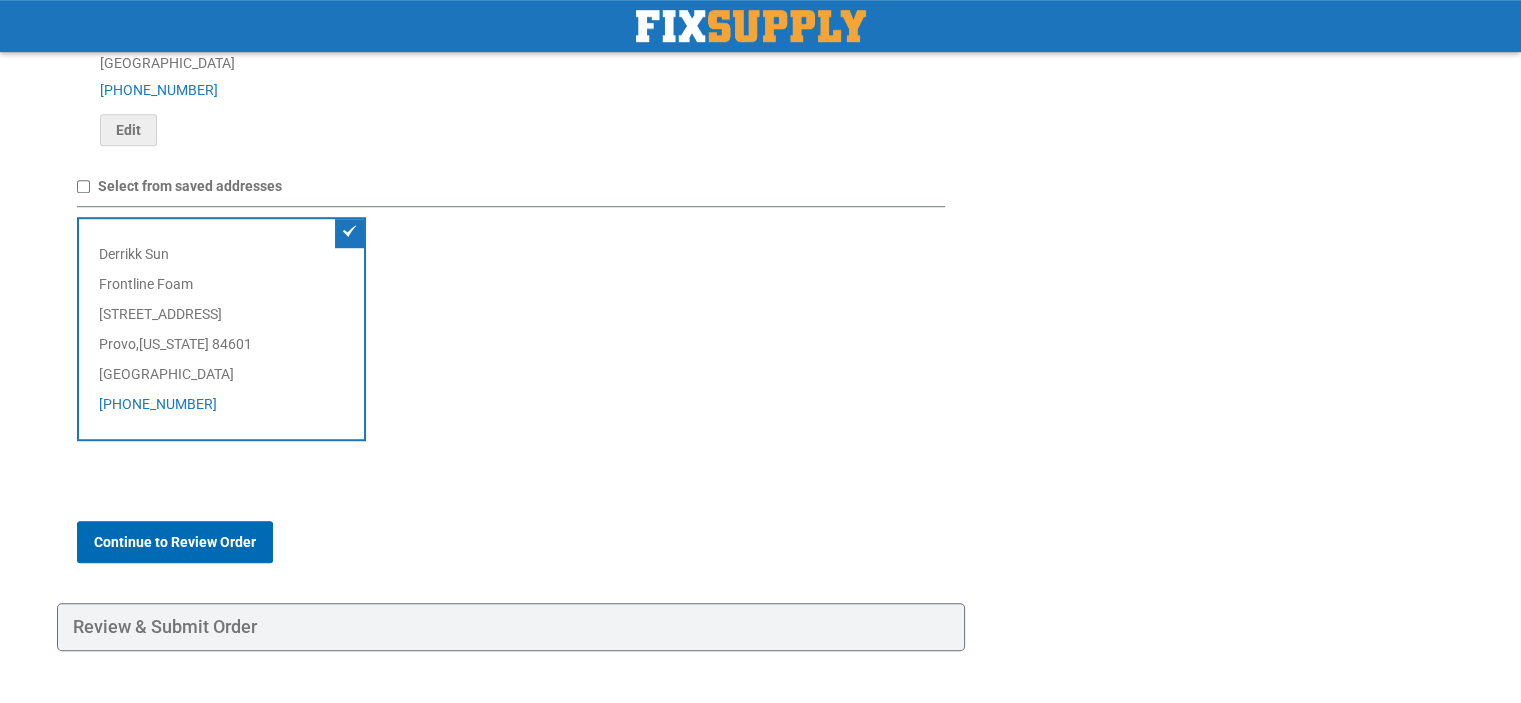 click on "Continue to Review Order" at bounding box center (175, 542) 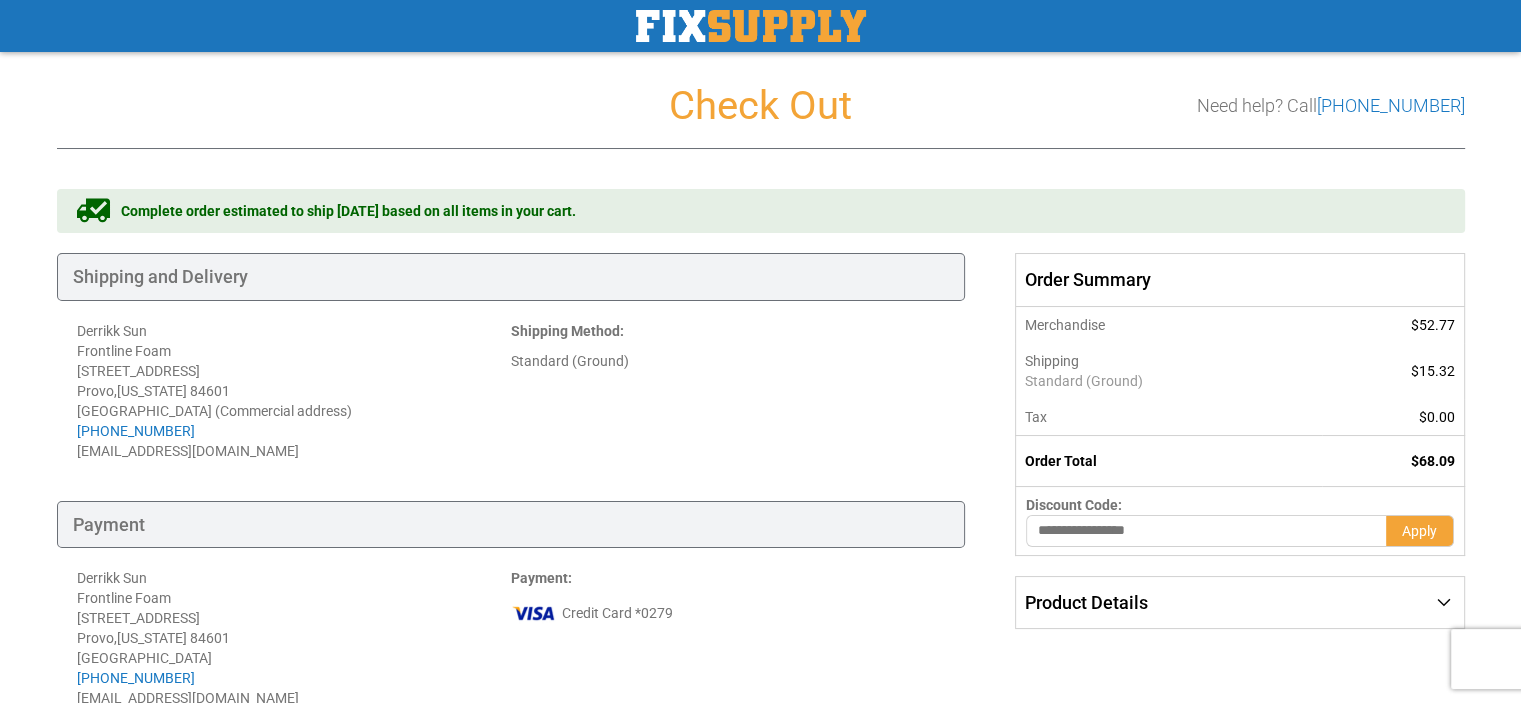 scroll, scrollTop: 353, scrollLeft: 0, axis: vertical 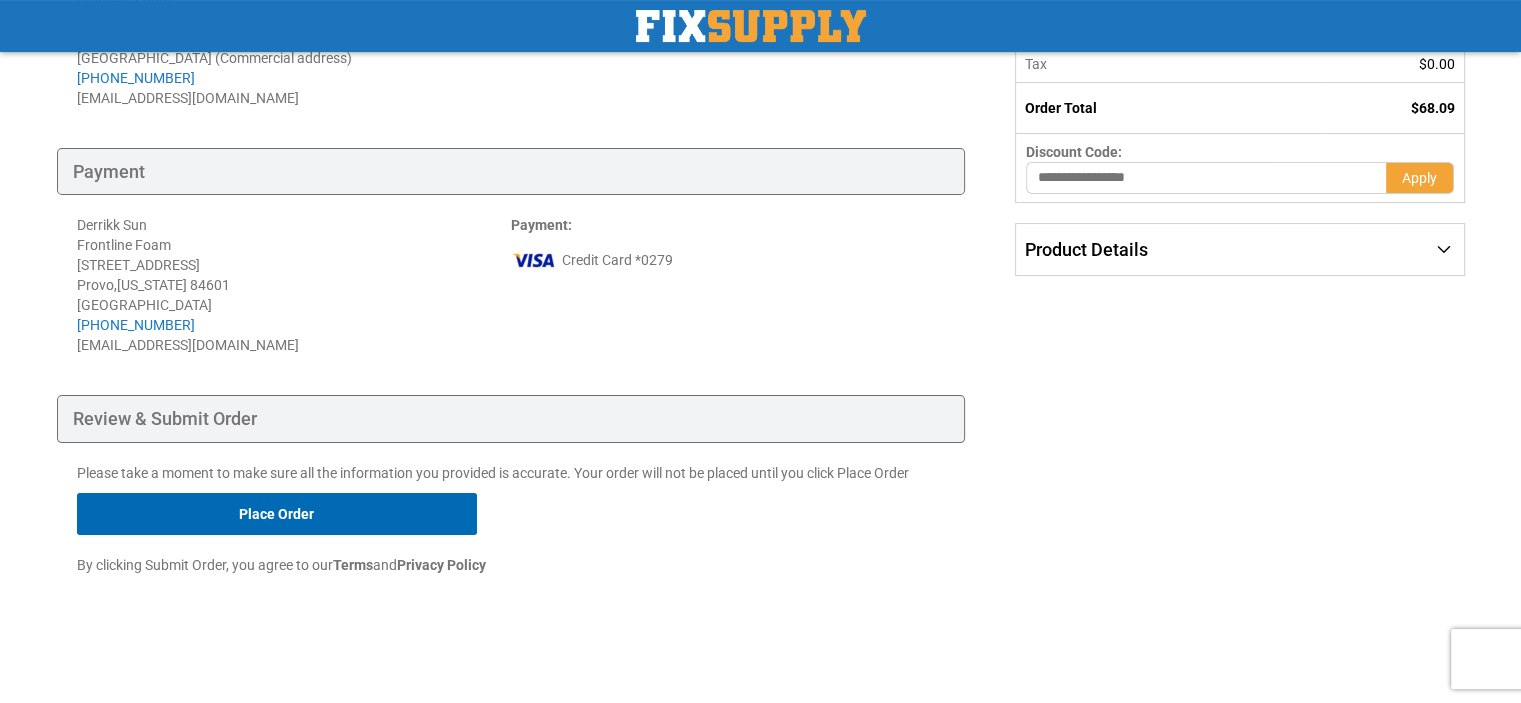 click on "Place Order" at bounding box center [277, 514] 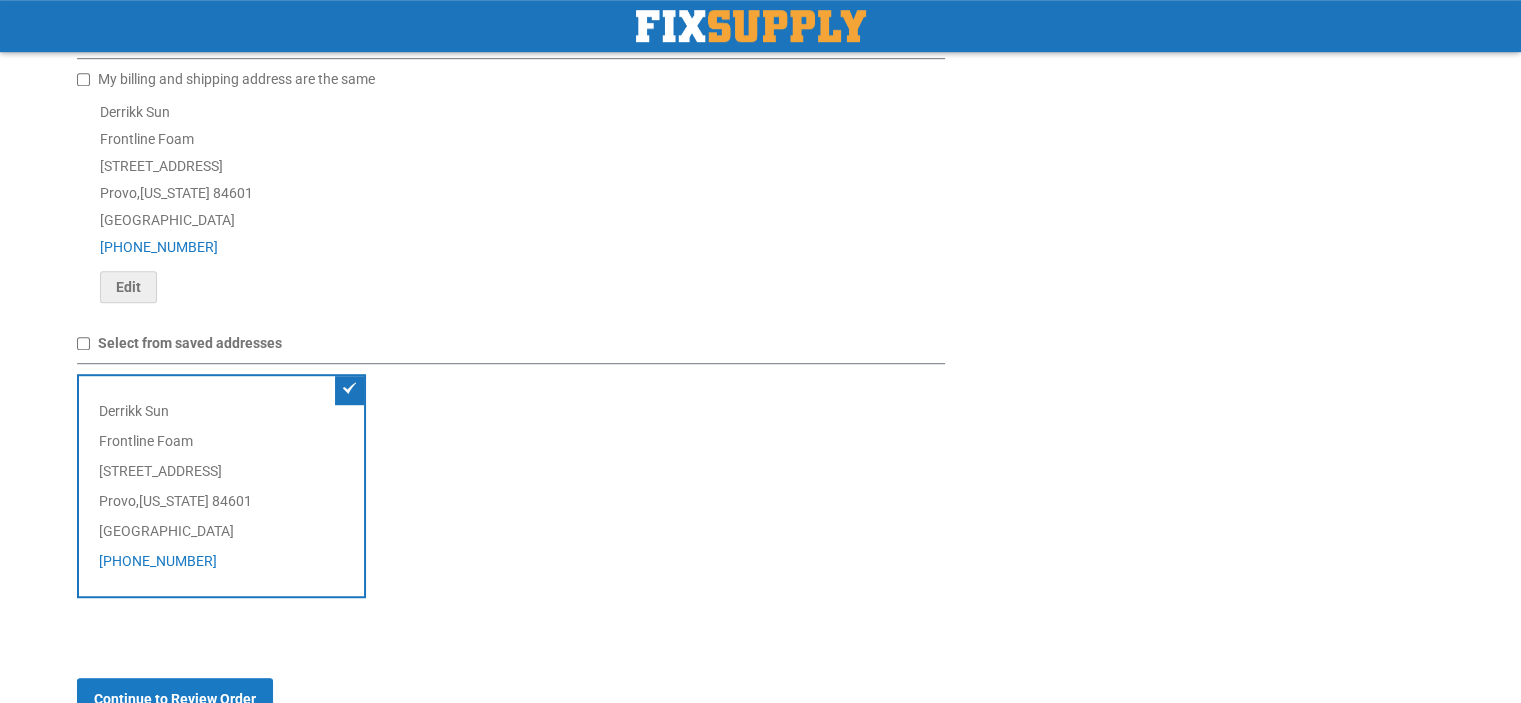 scroll, scrollTop: 1092, scrollLeft: 0, axis: vertical 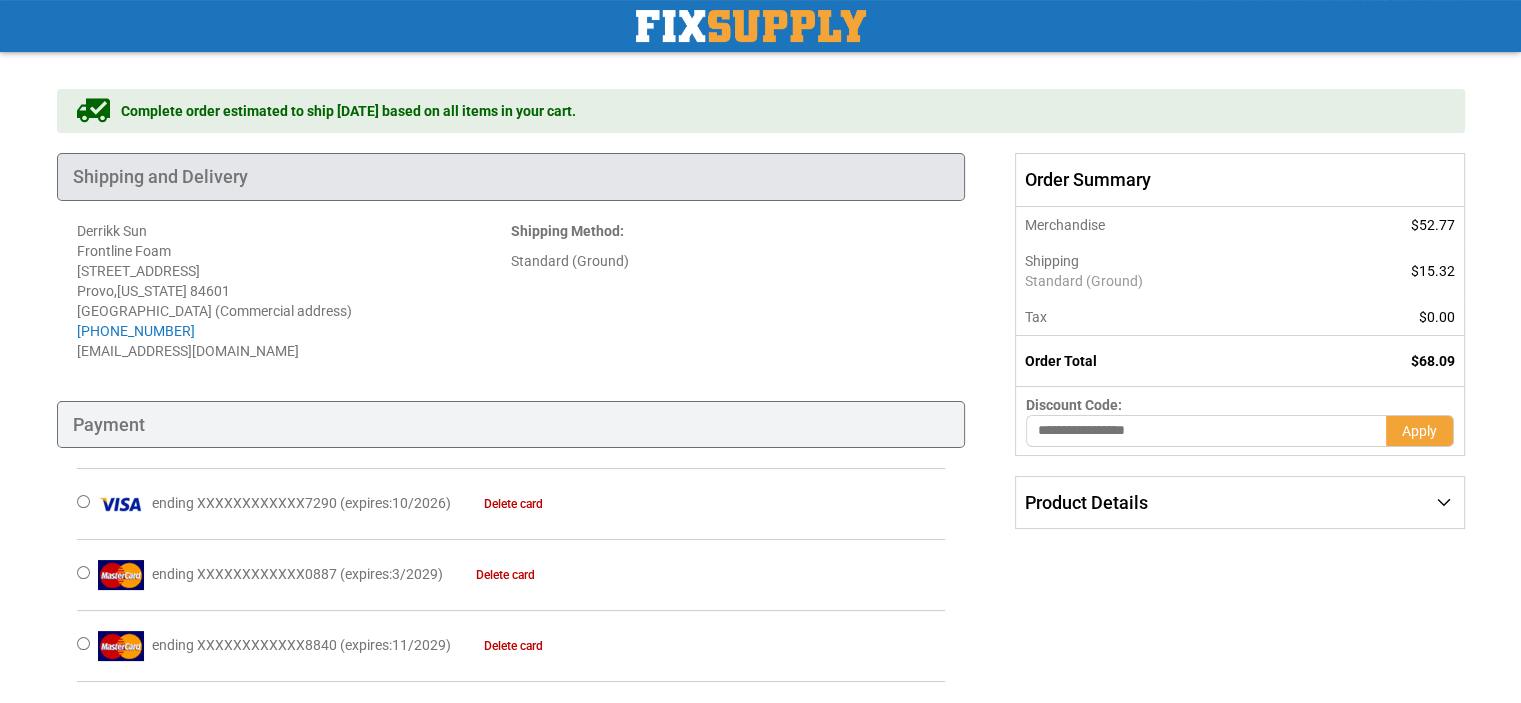 click on "Shipping and Delivery" at bounding box center (511, 177) 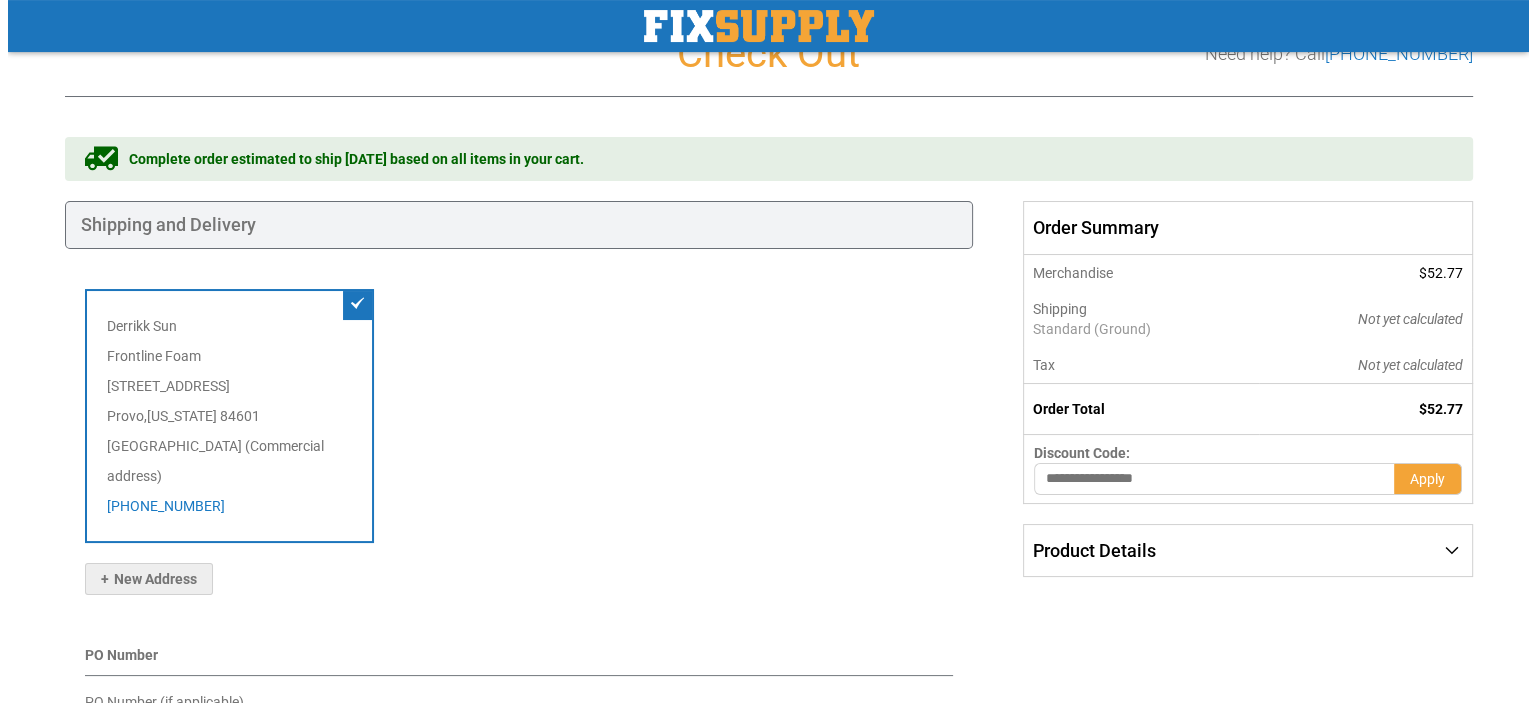 scroll, scrollTop: 252, scrollLeft: 0, axis: vertical 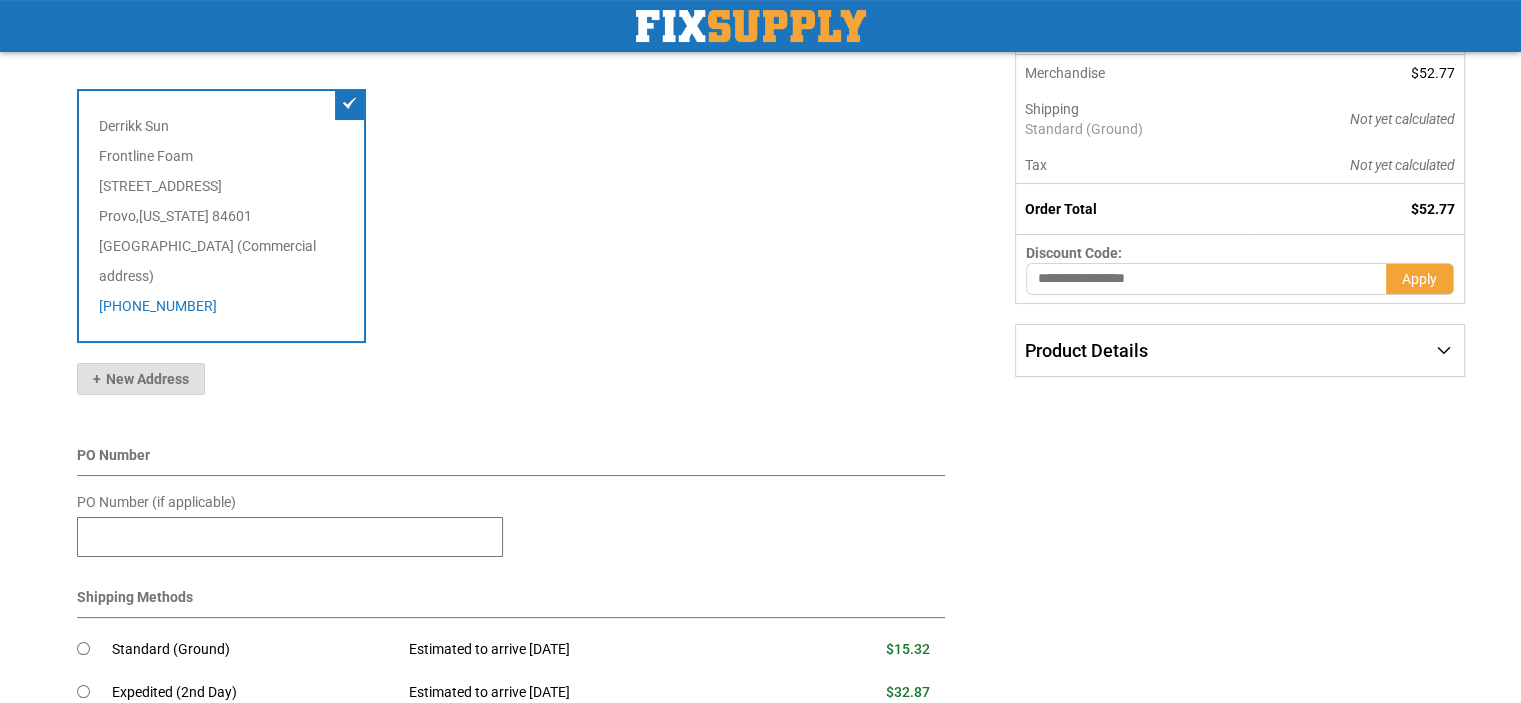 click on "New Address" at bounding box center [141, 379] 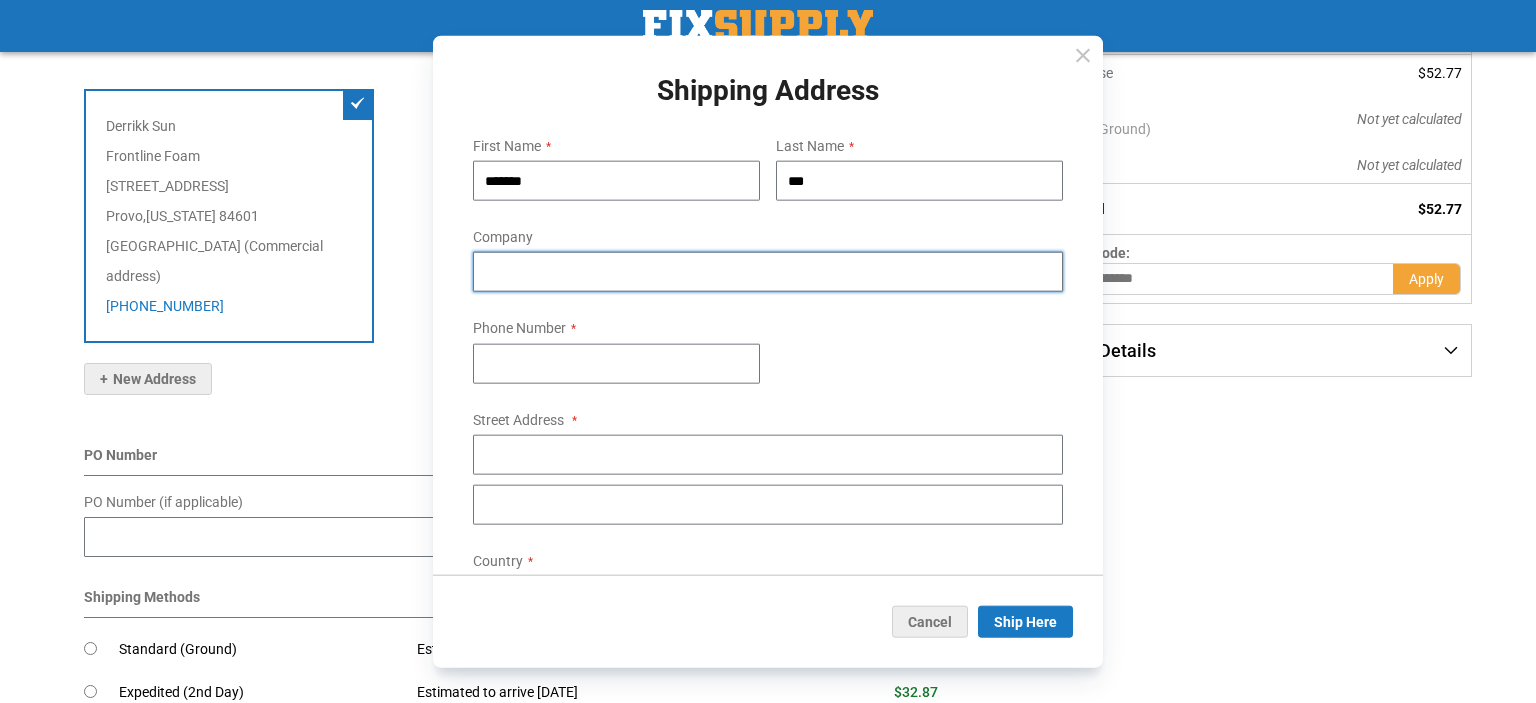 click on "Company" at bounding box center (768, 272) 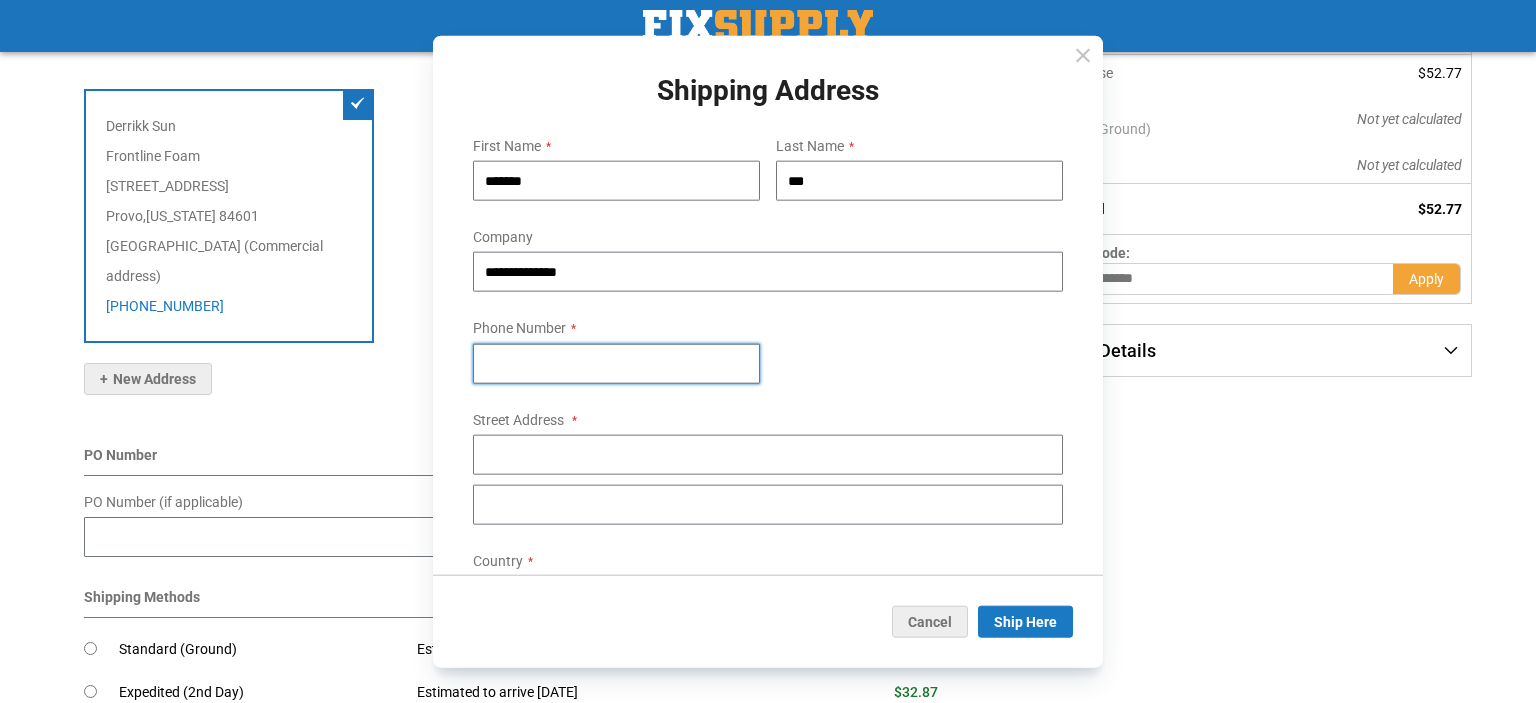 type on "**********" 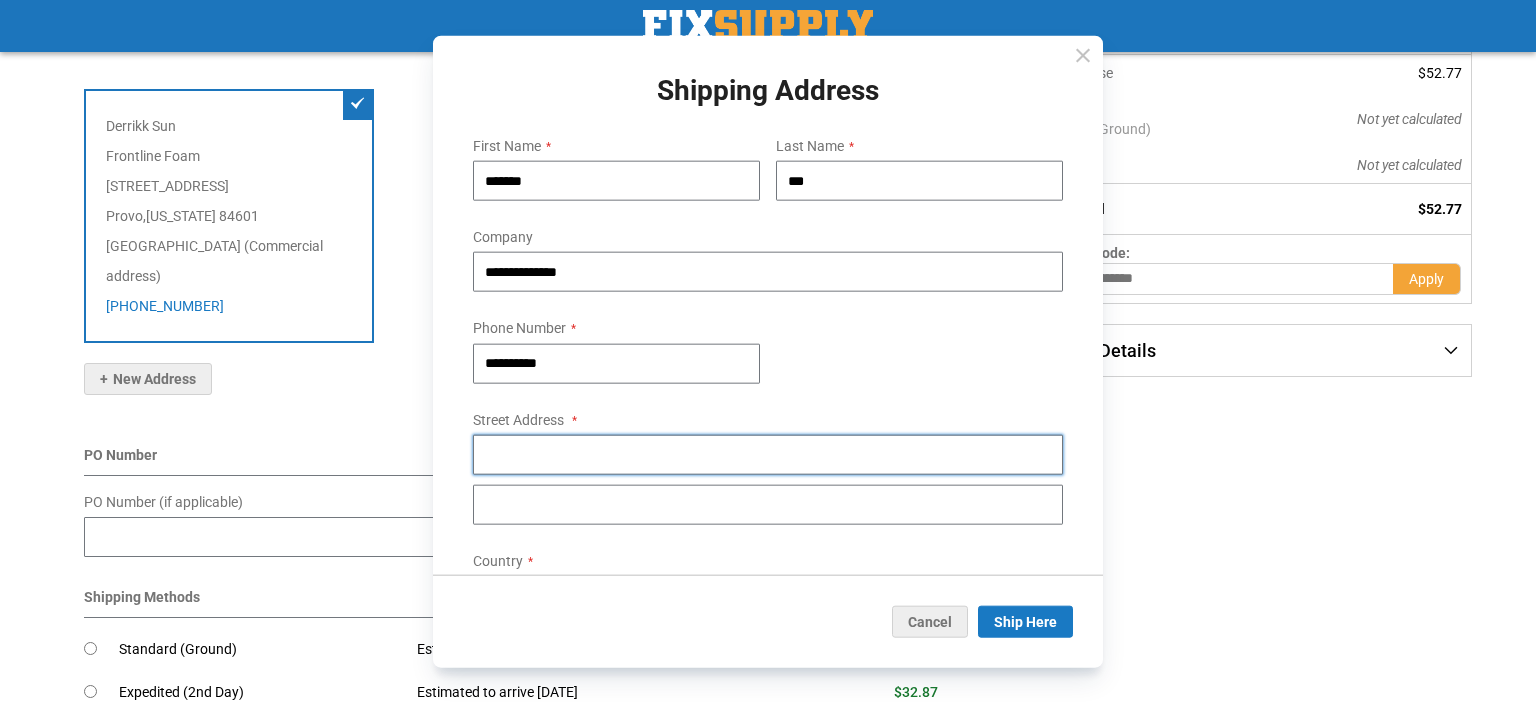 type on "**********" 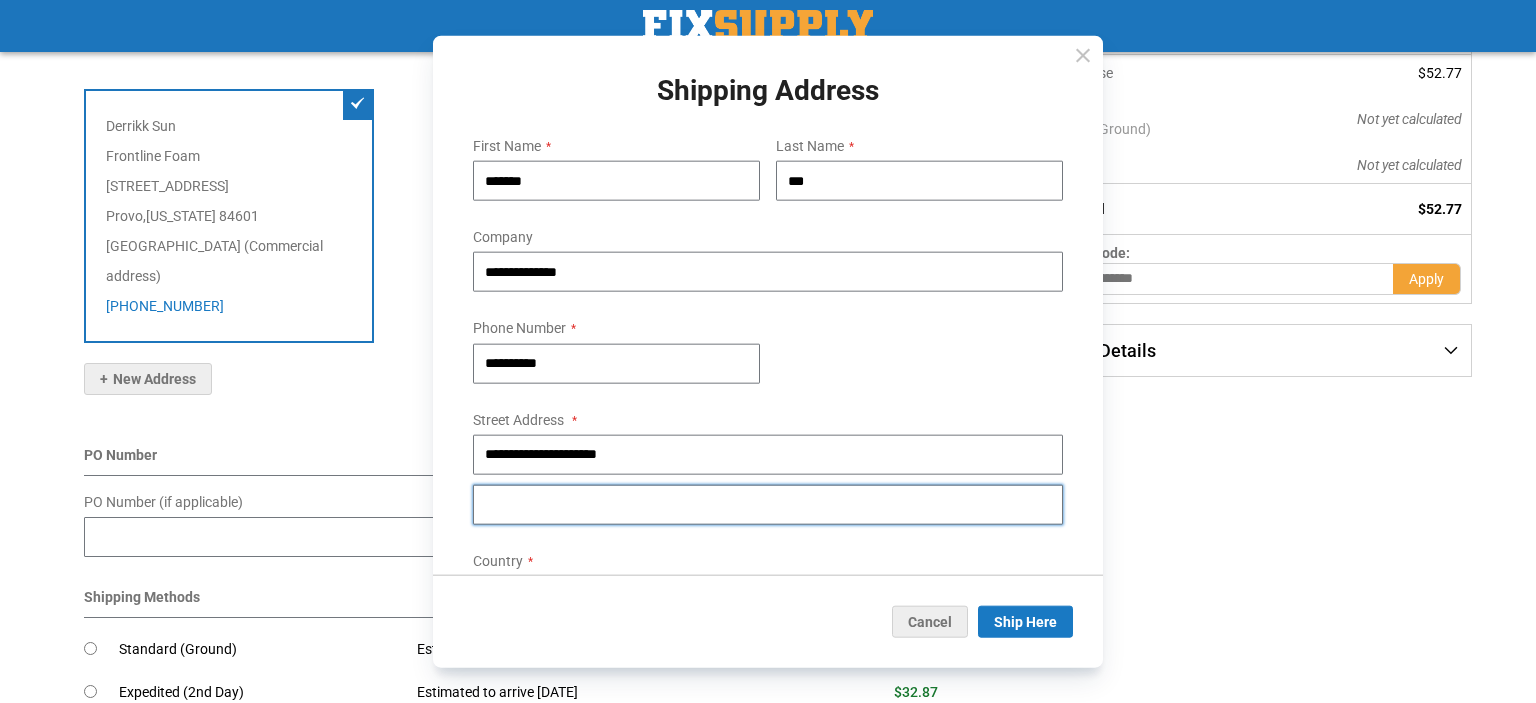 type on "********" 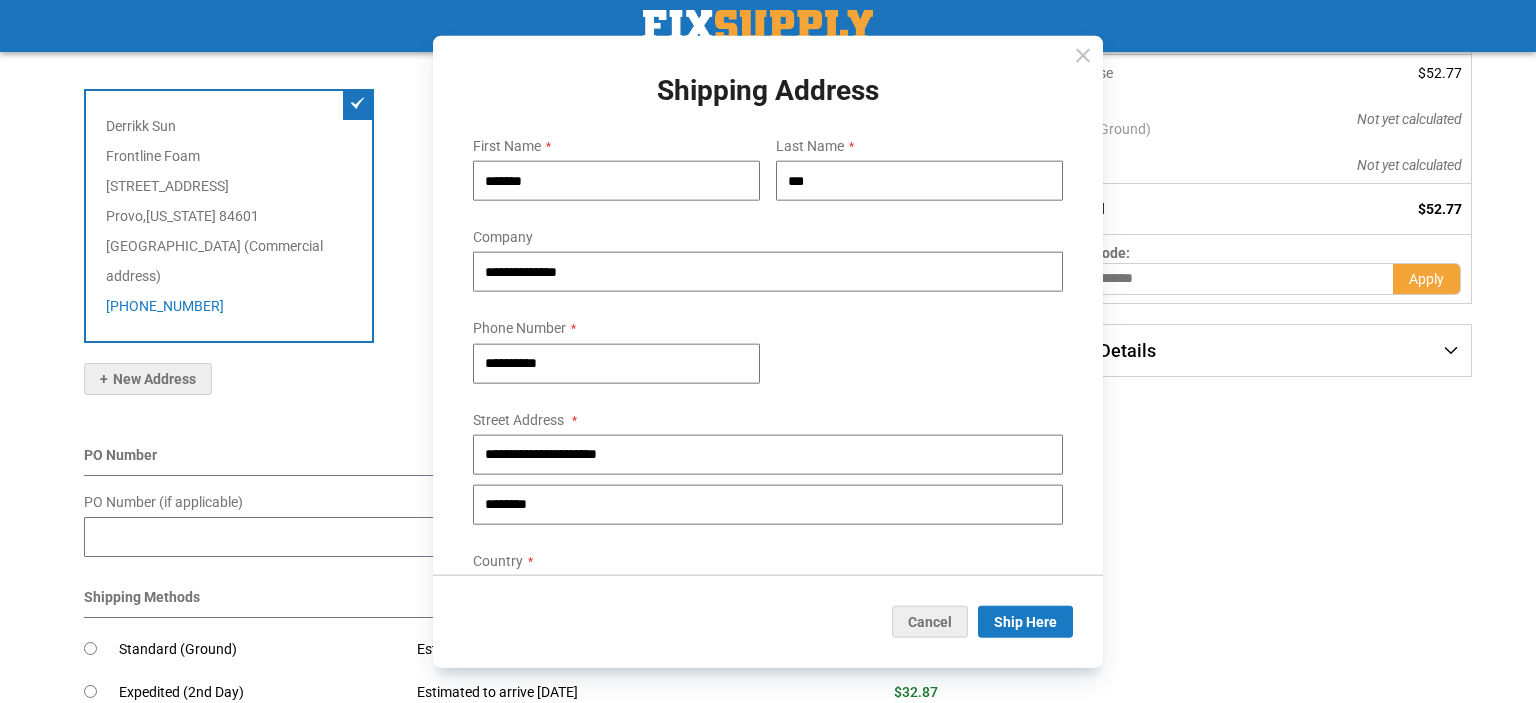 type on "*****" 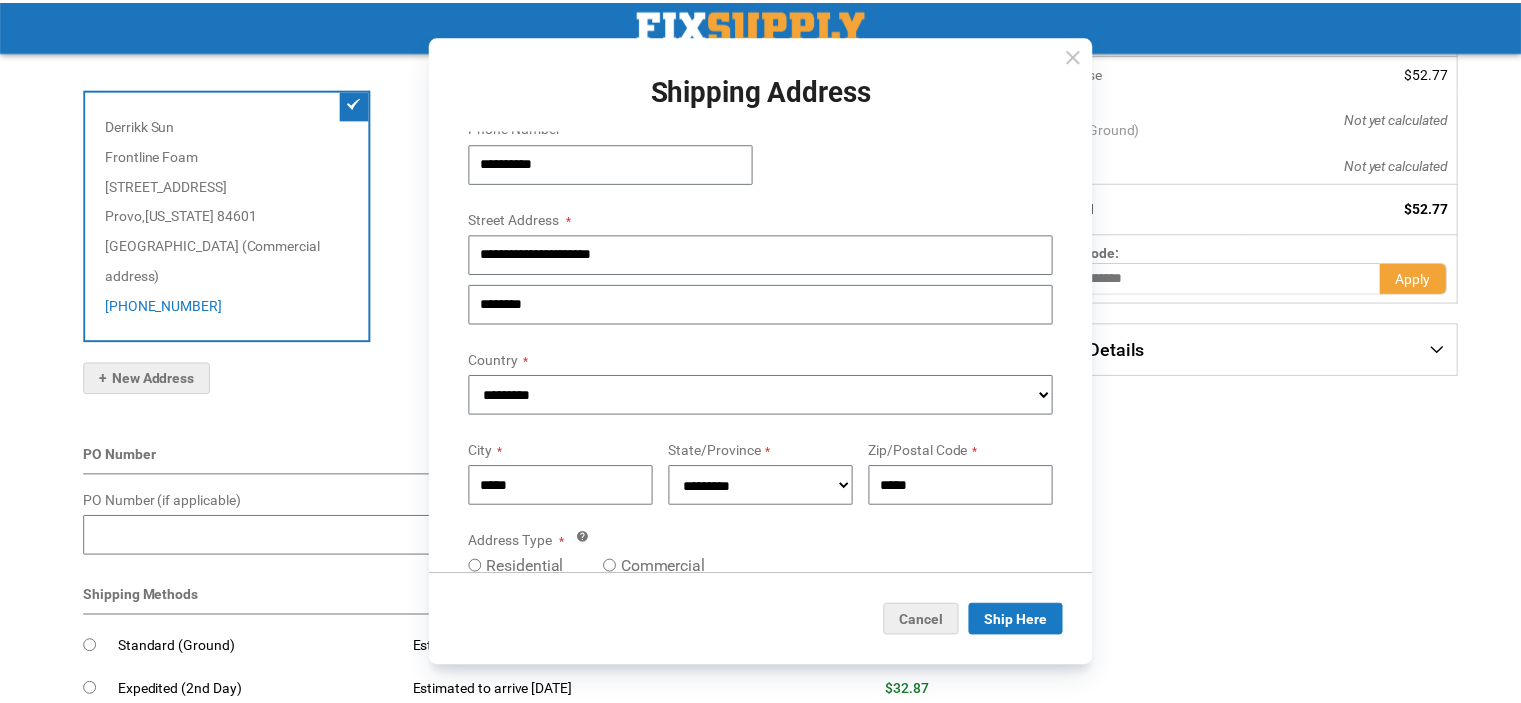 scroll, scrollTop: 288, scrollLeft: 0, axis: vertical 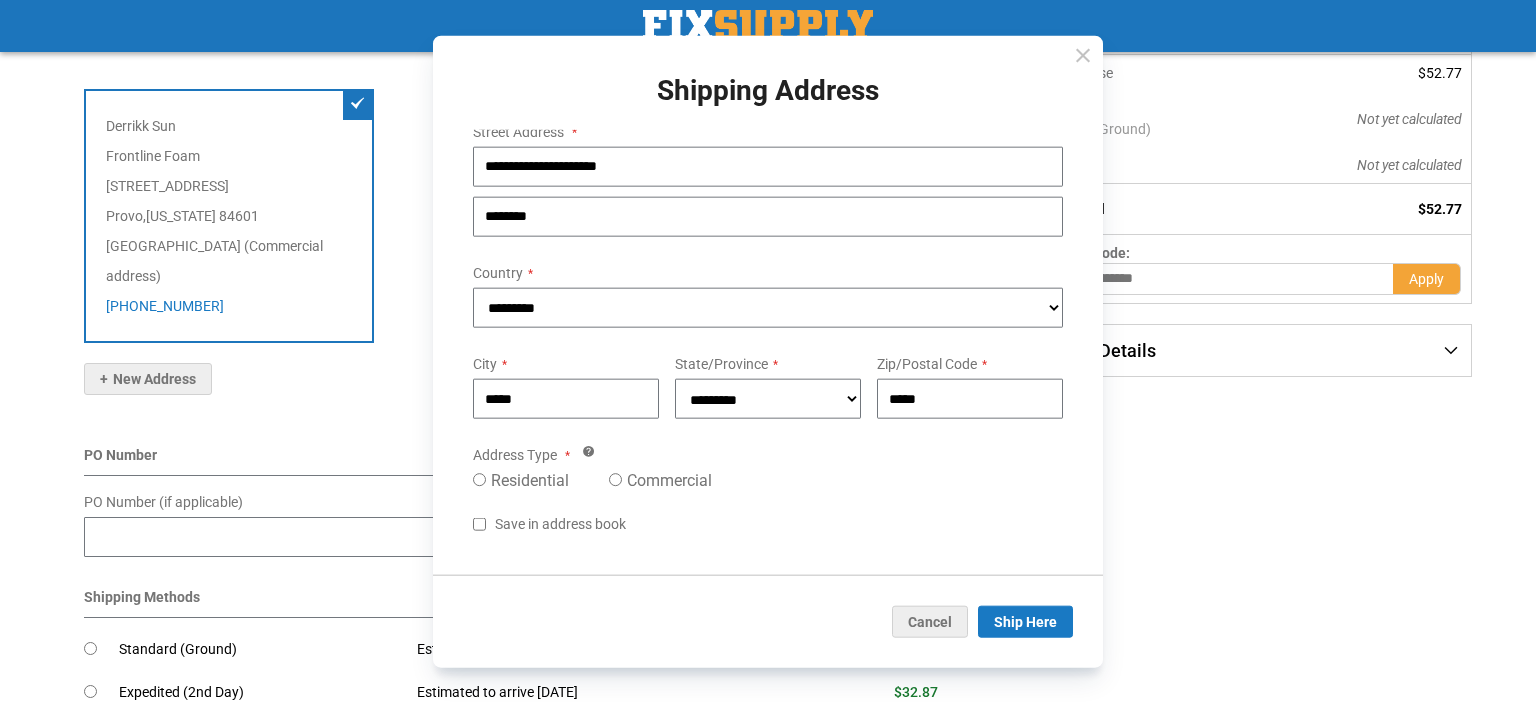 click on "Residential" at bounding box center (541, 481) 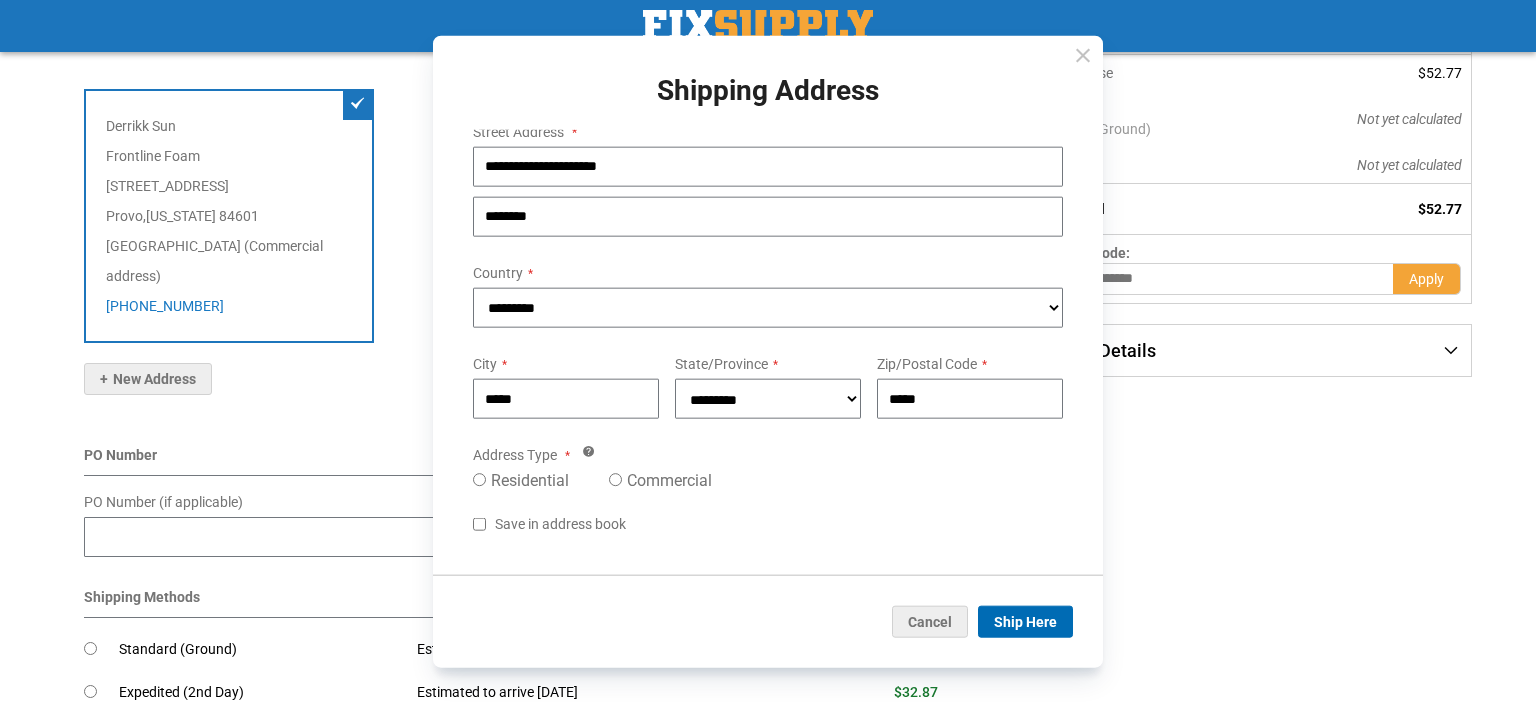 click on "Ship Here" at bounding box center (1025, 622) 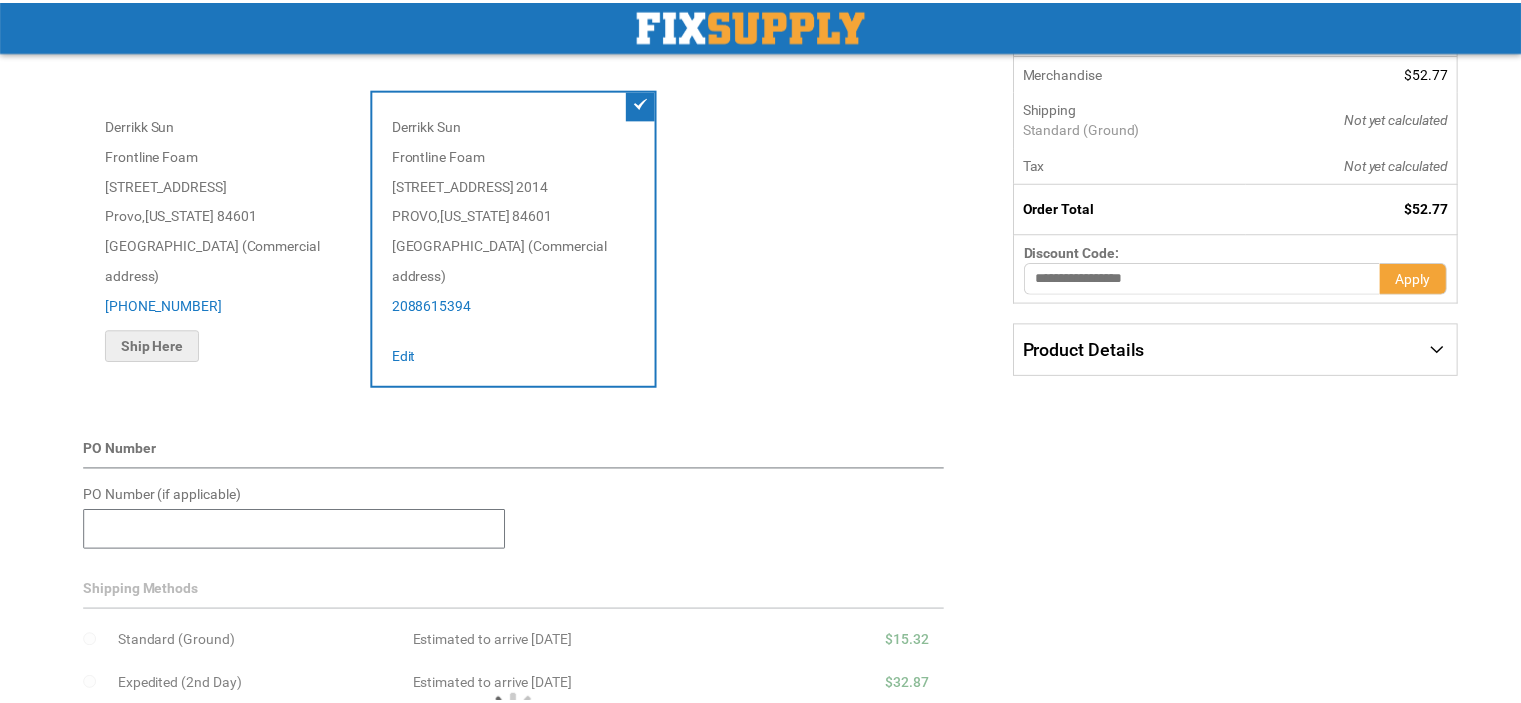 scroll, scrollTop: 0, scrollLeft: 0, axis: both 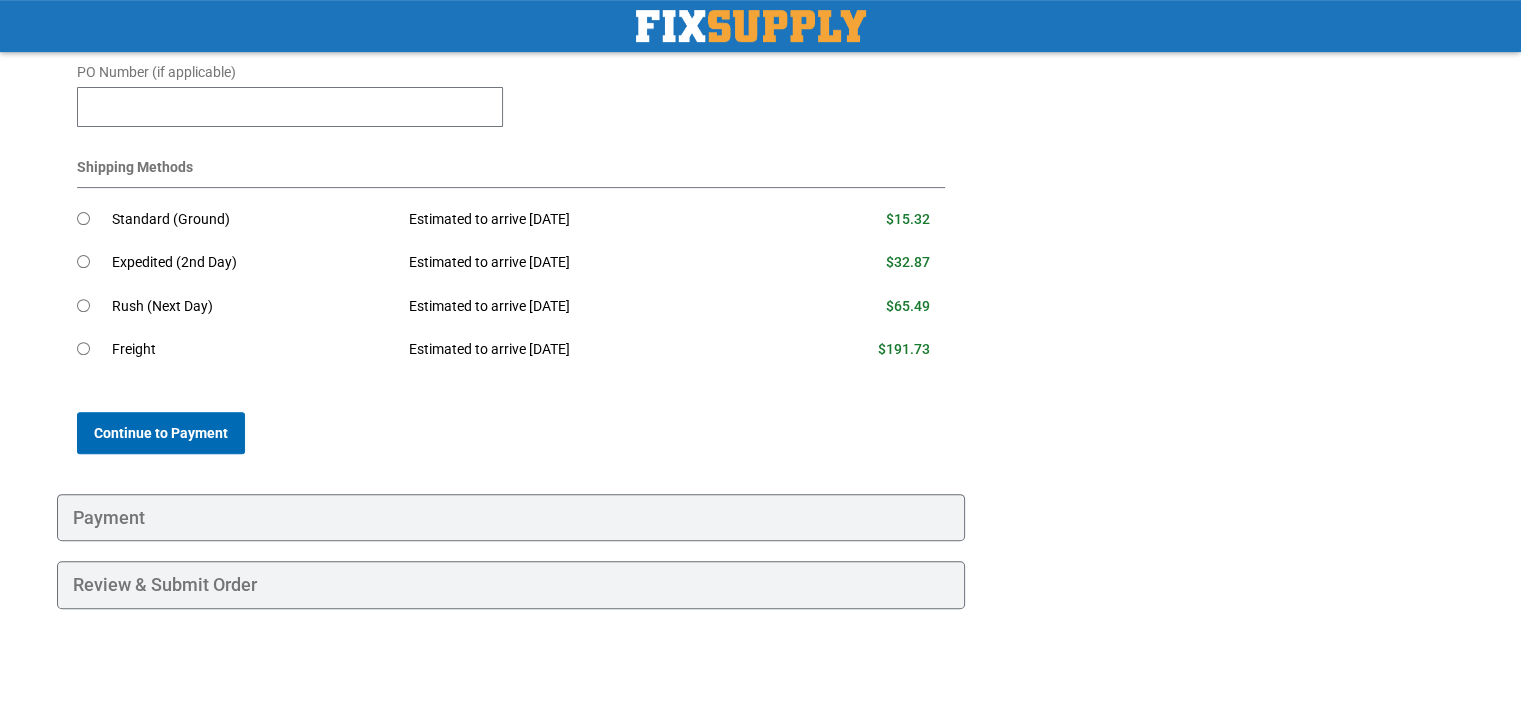 click on "Continue to Payment" at bounding box center (161, 433) 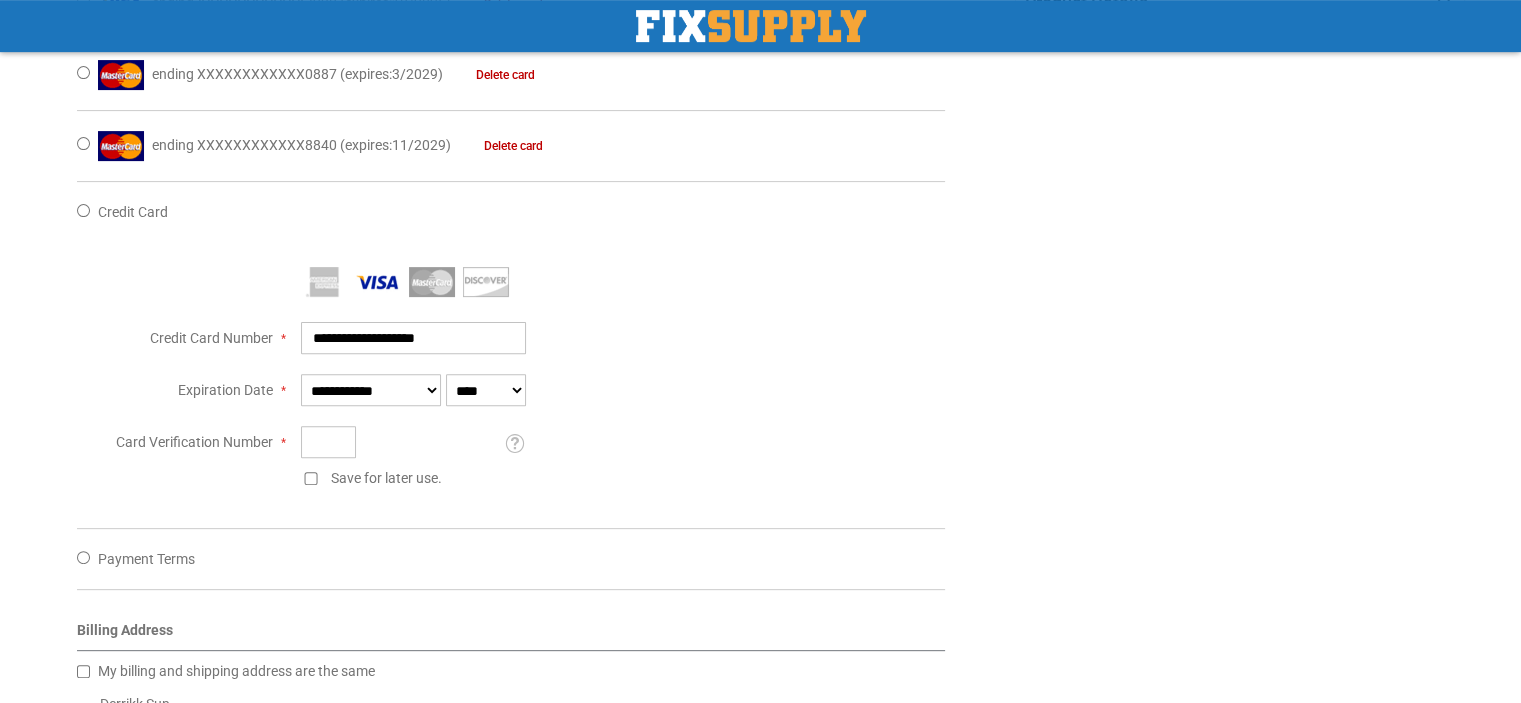 scroll, scrollTop: 800, scrollLeft: 0, axis: vertical 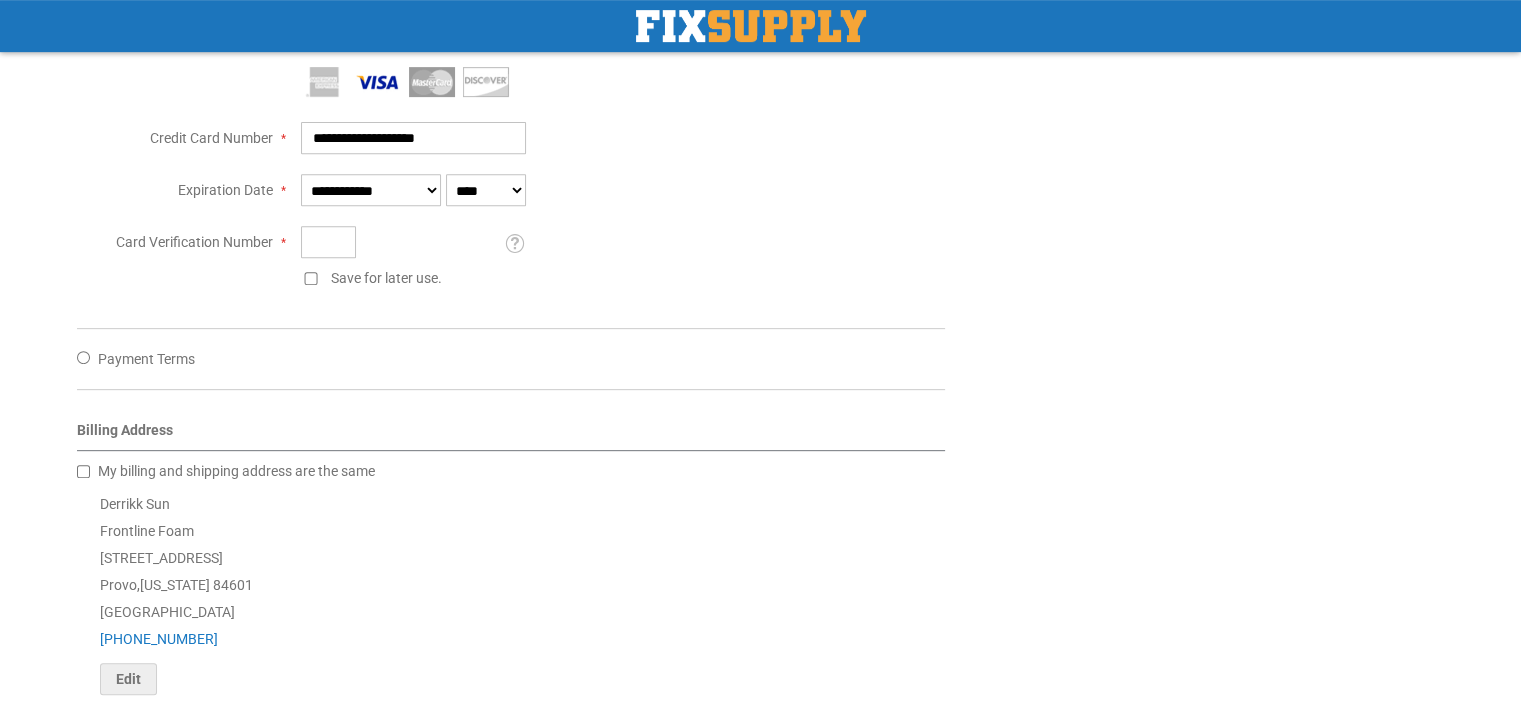 click on "My billing and shipping address are the same" at bounding box center [236, 471] 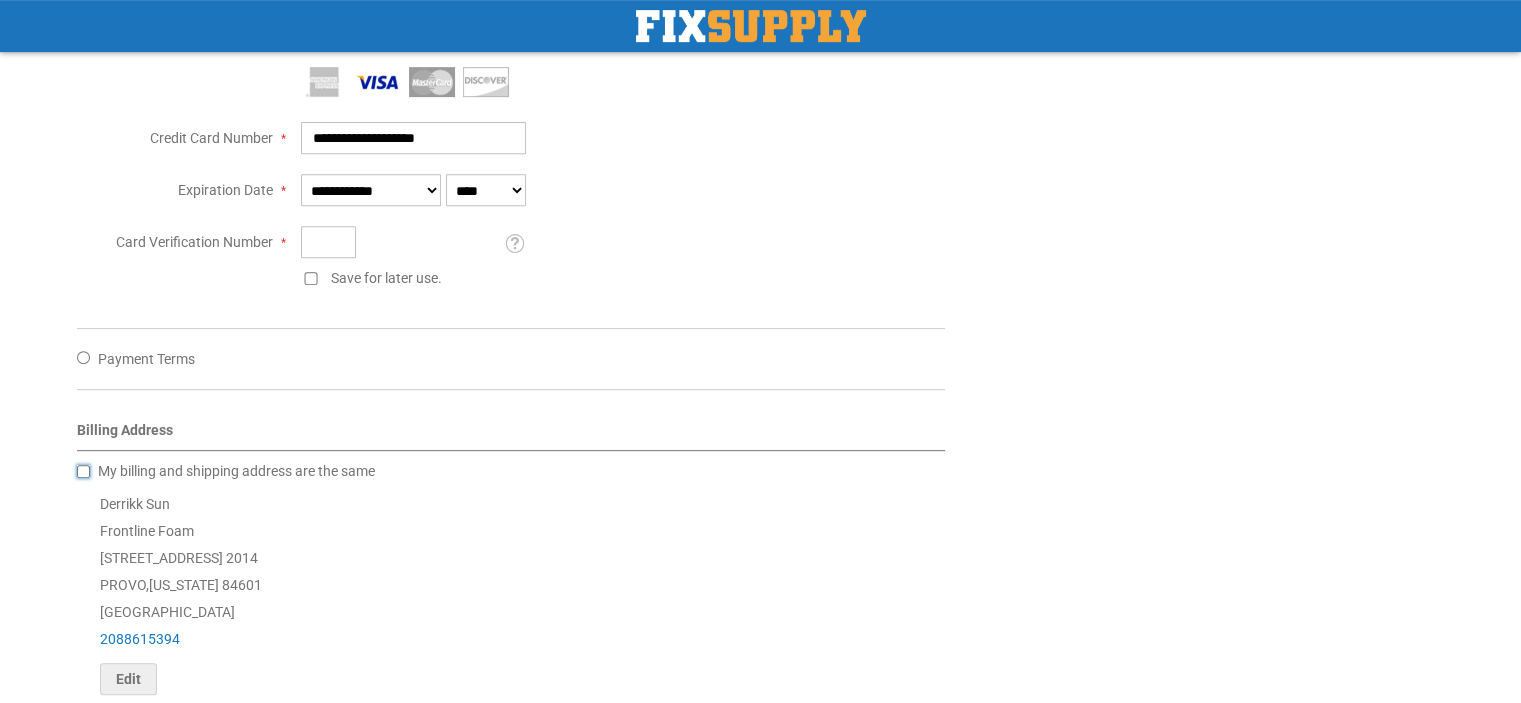 scroll, scrollTop: 1000, scrollLeft: 0, axis: vertical 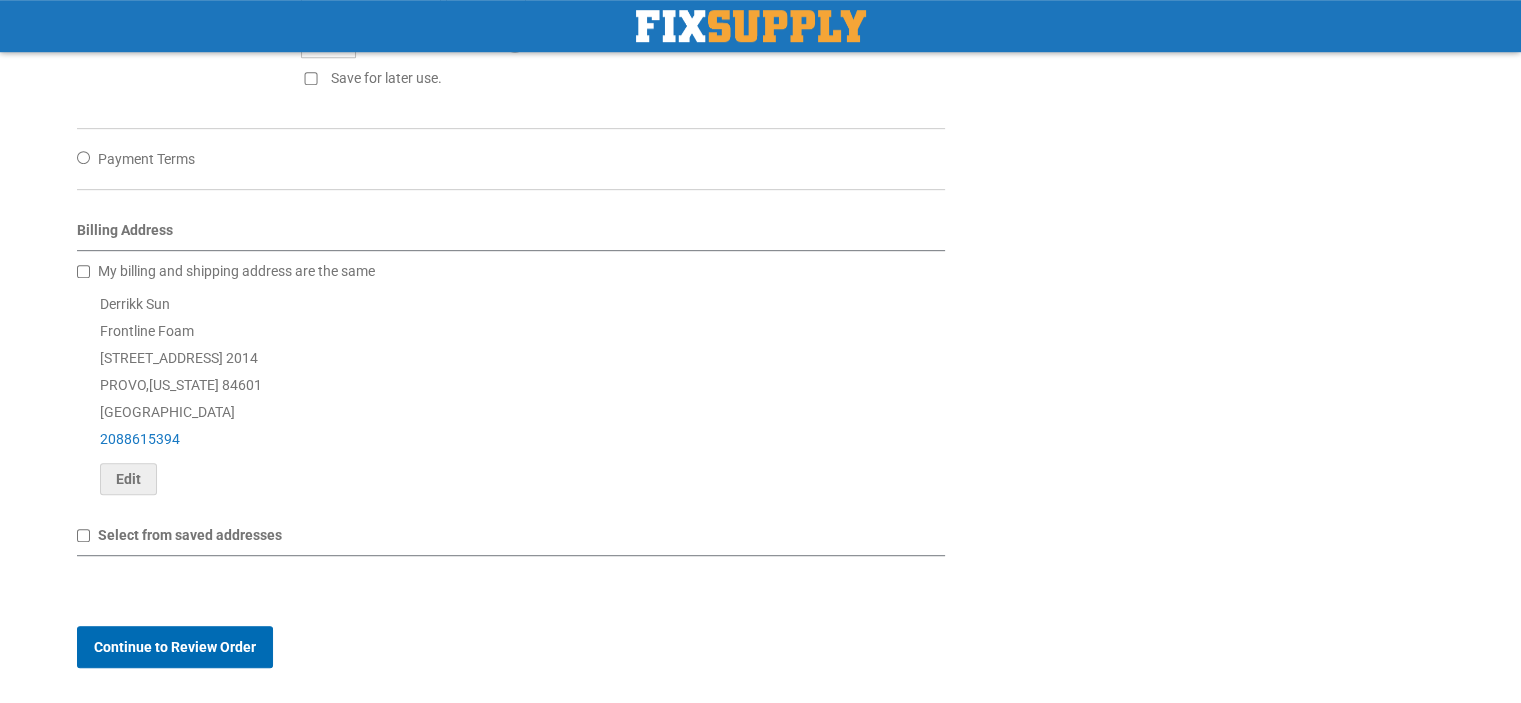 click on "Continue to Review Order" at bounding box center (175, 647) 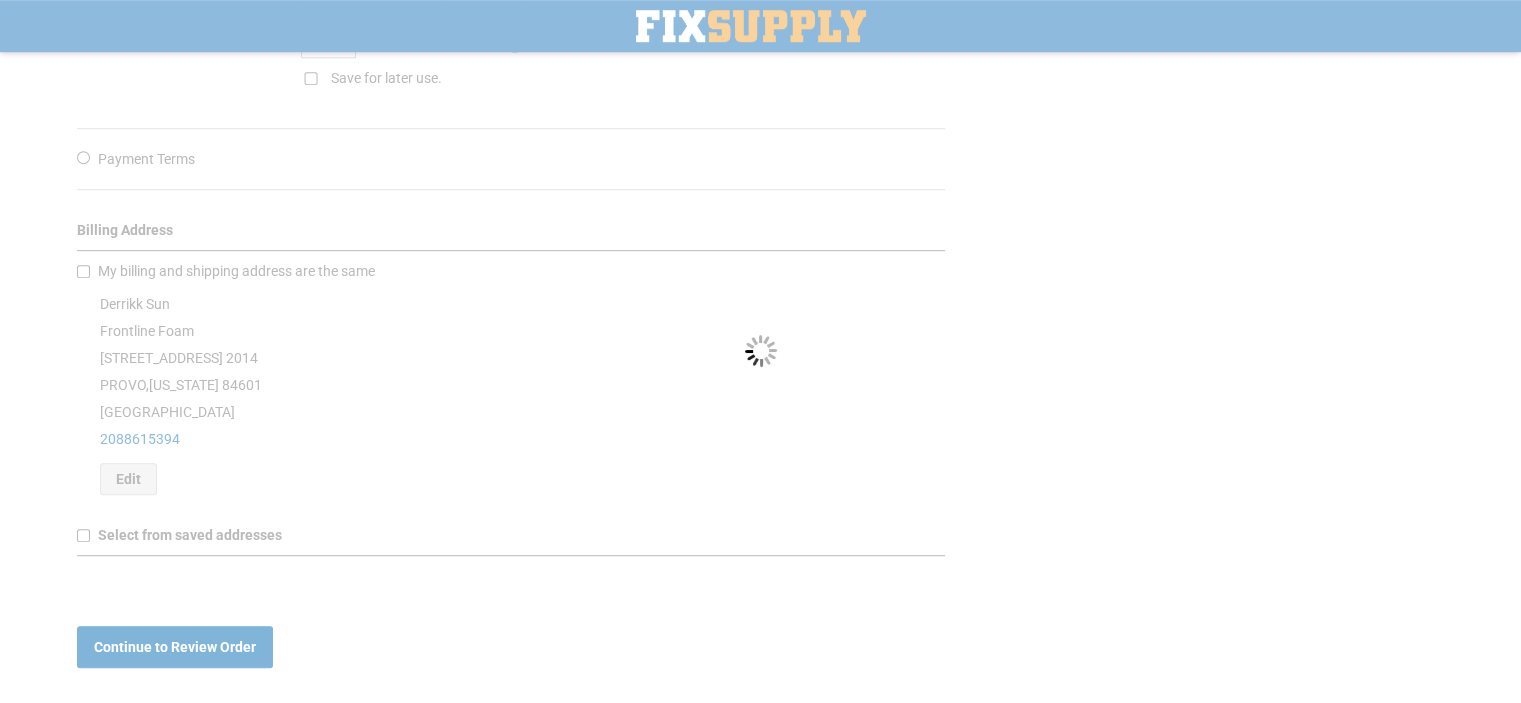scroll, scrollTop: 1149, scrollLeft: 0, axis: vertical 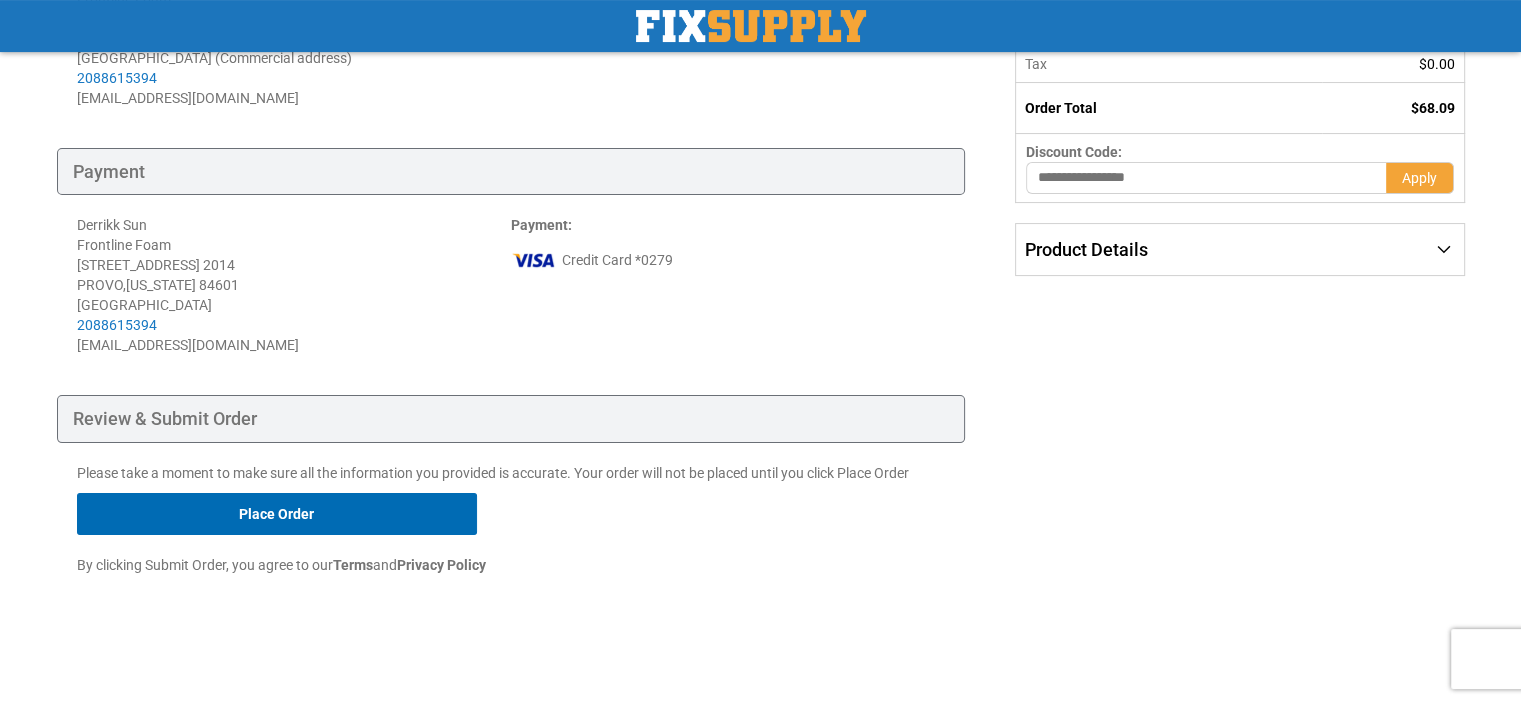click on "Place Order" at bounding box center [277, 514] 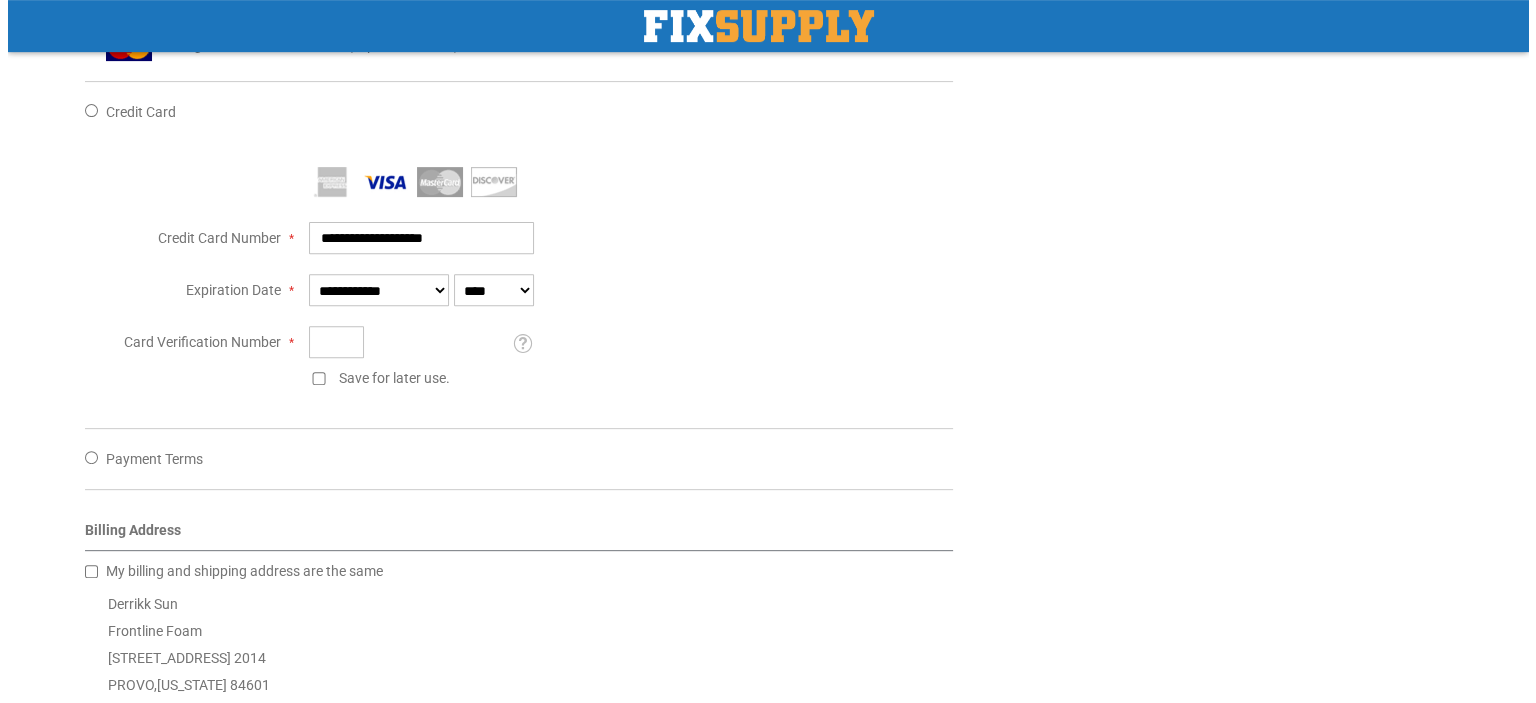 scroll, scrollTop: 1000, scrollLeft: 0, axis: vertical 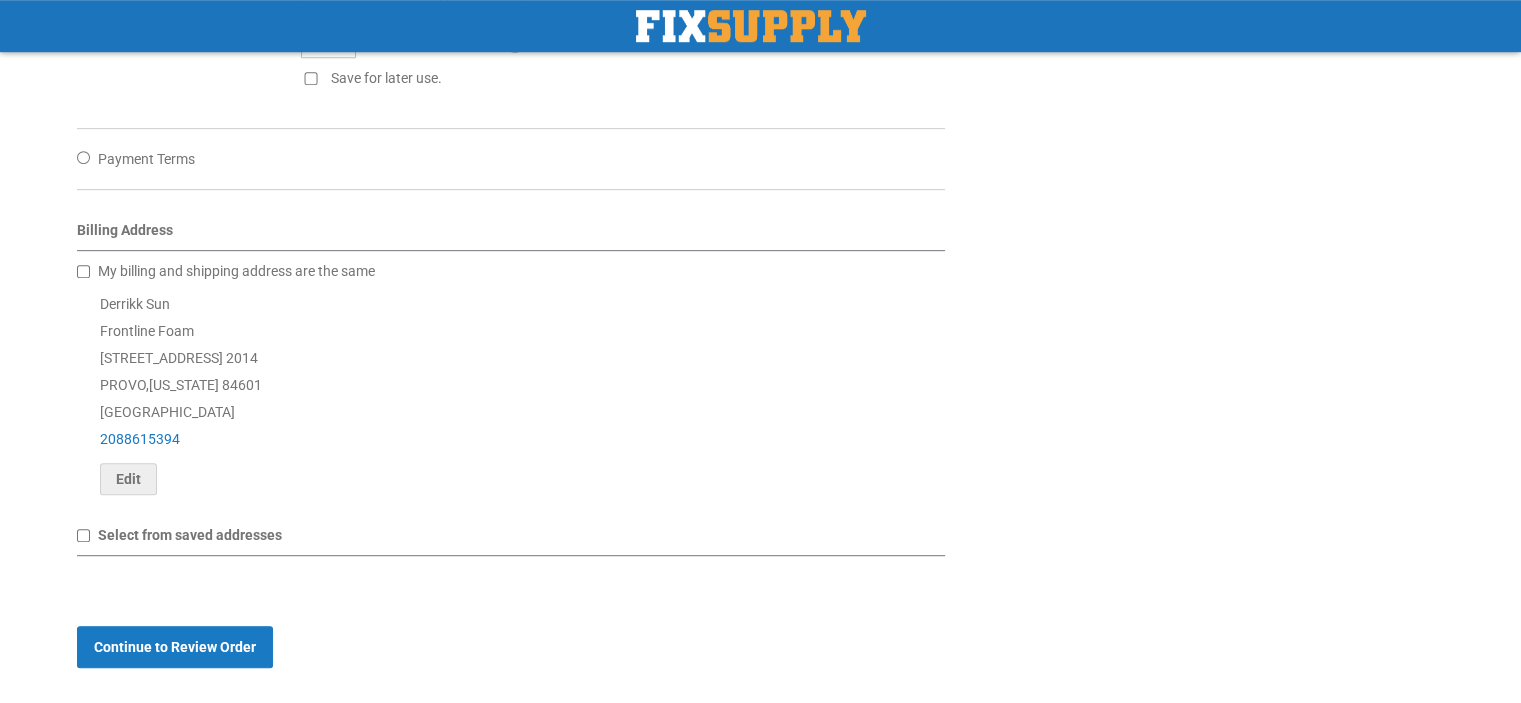 click on "My billing and shipping address are the same" at bounding box center (511, 271) 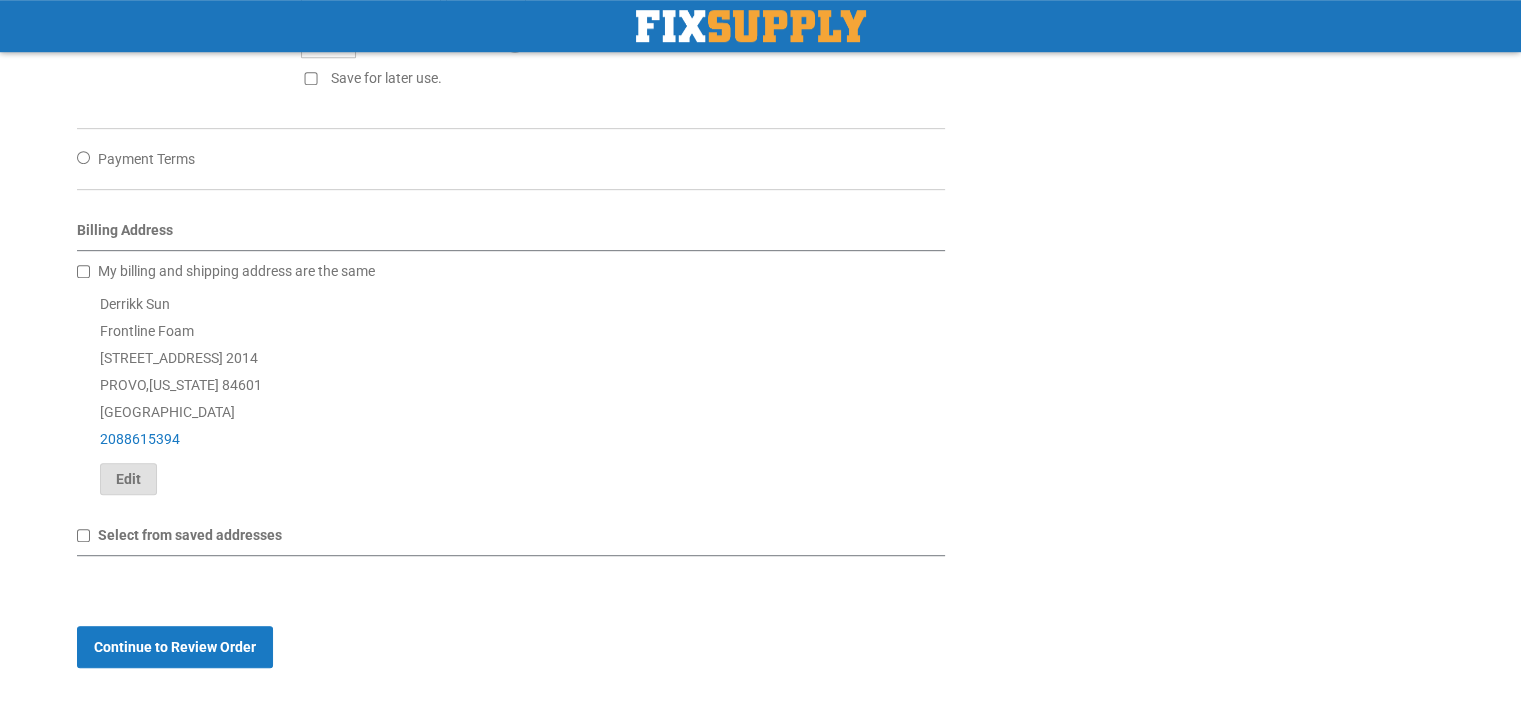 click on "Edit" 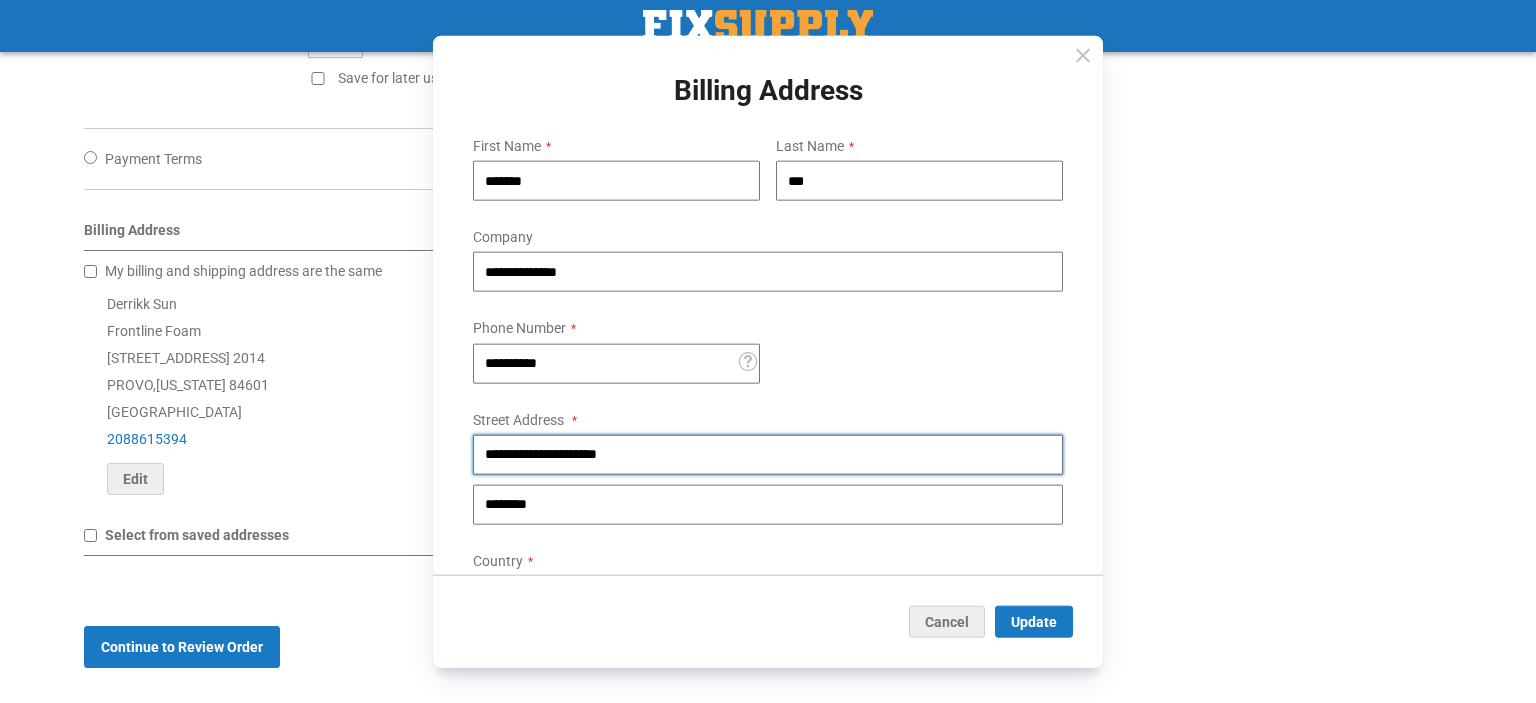 drag, startPoint x: 708, startPoint y: 459, endPoint x: 476, endPoint y: 461, distance: 232.00862 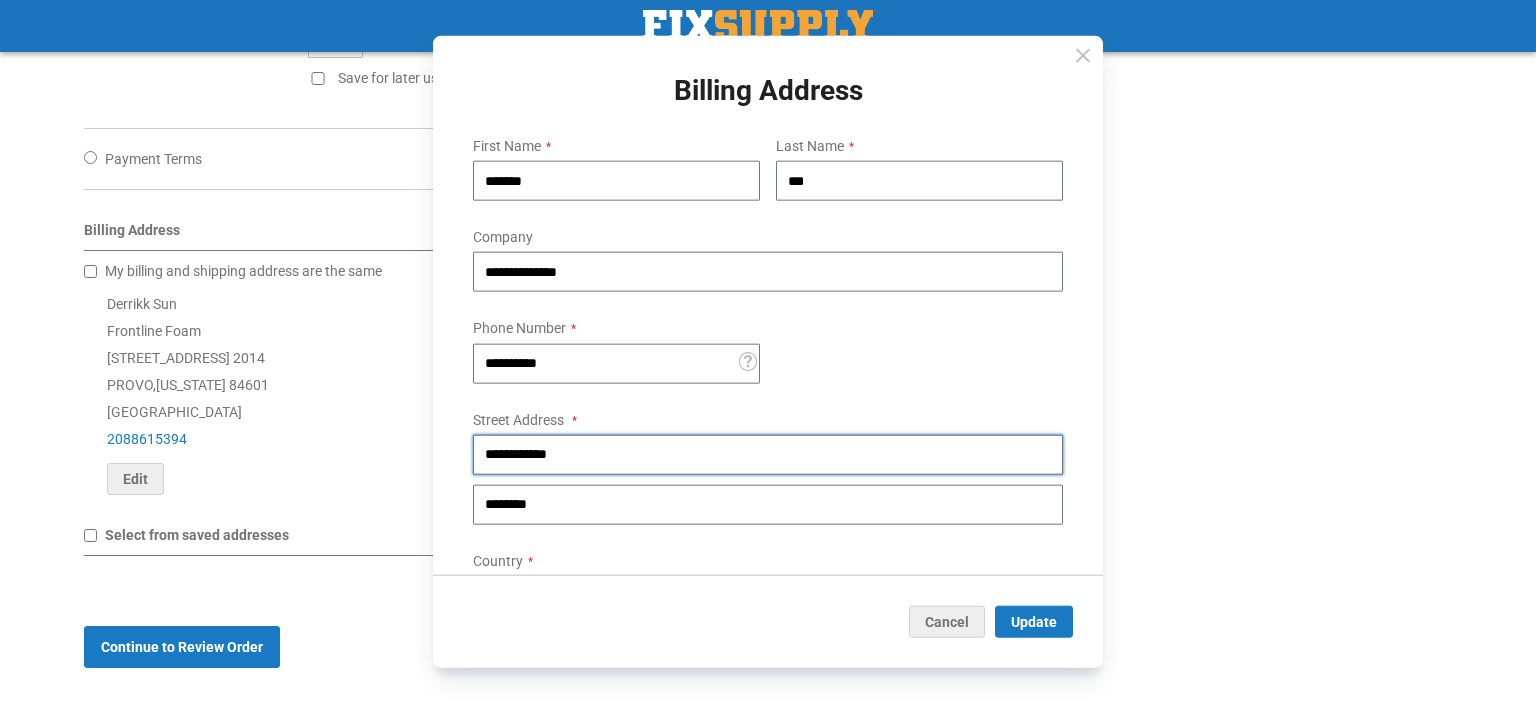 type on "**********" 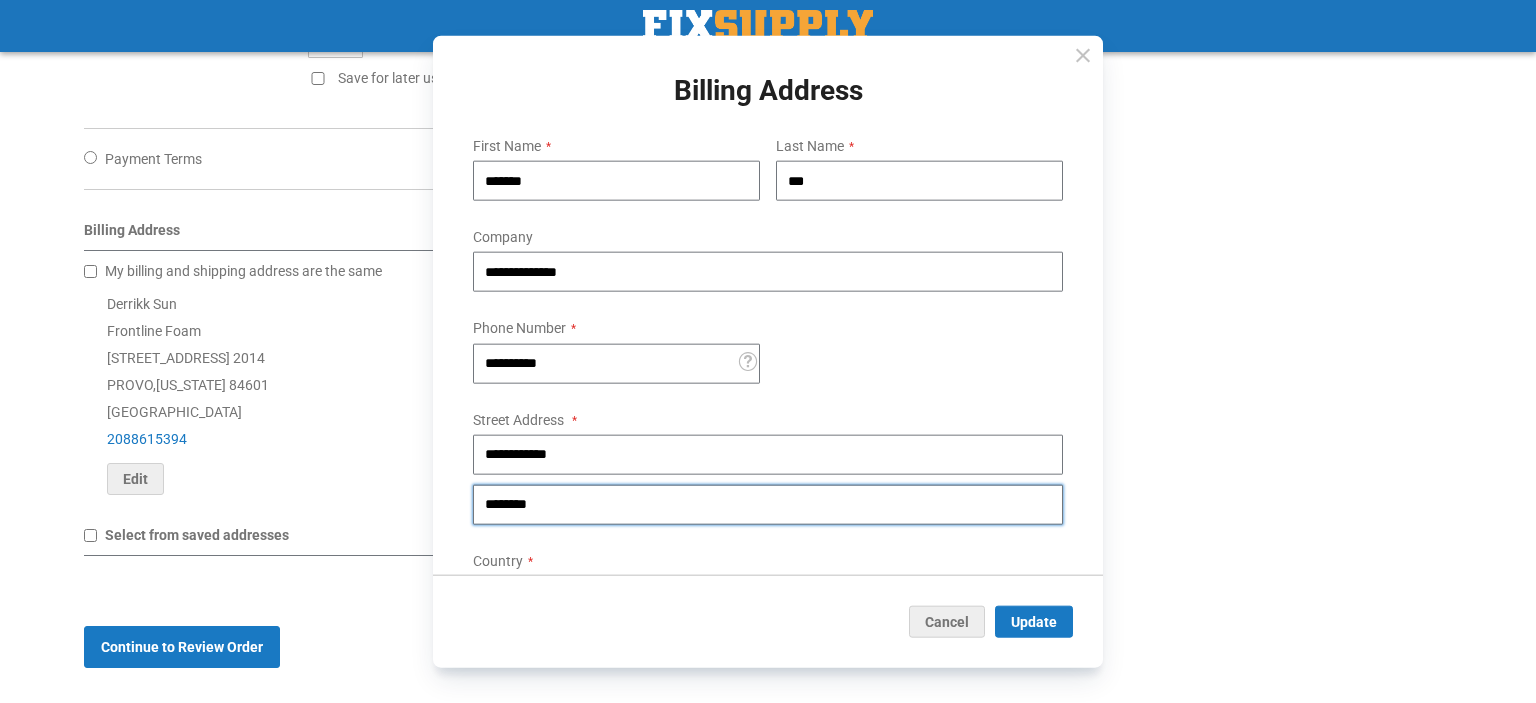 drag, startPoint x: 555, startPoint y: 507, endPoint x: 484, endPoint y: 510, distance: 71.063354 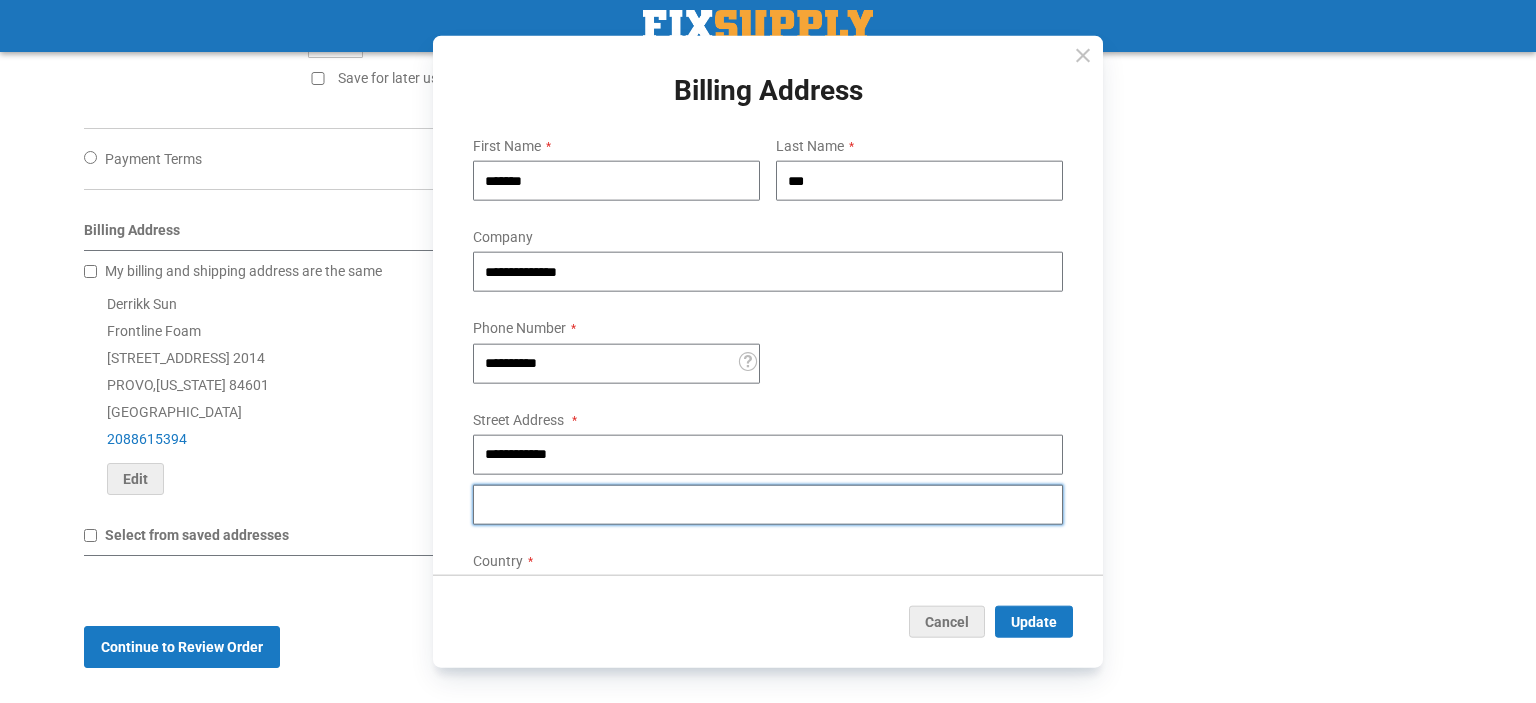 scroll, scrollTop: 215, scrollLeft: 0, axis: vertical 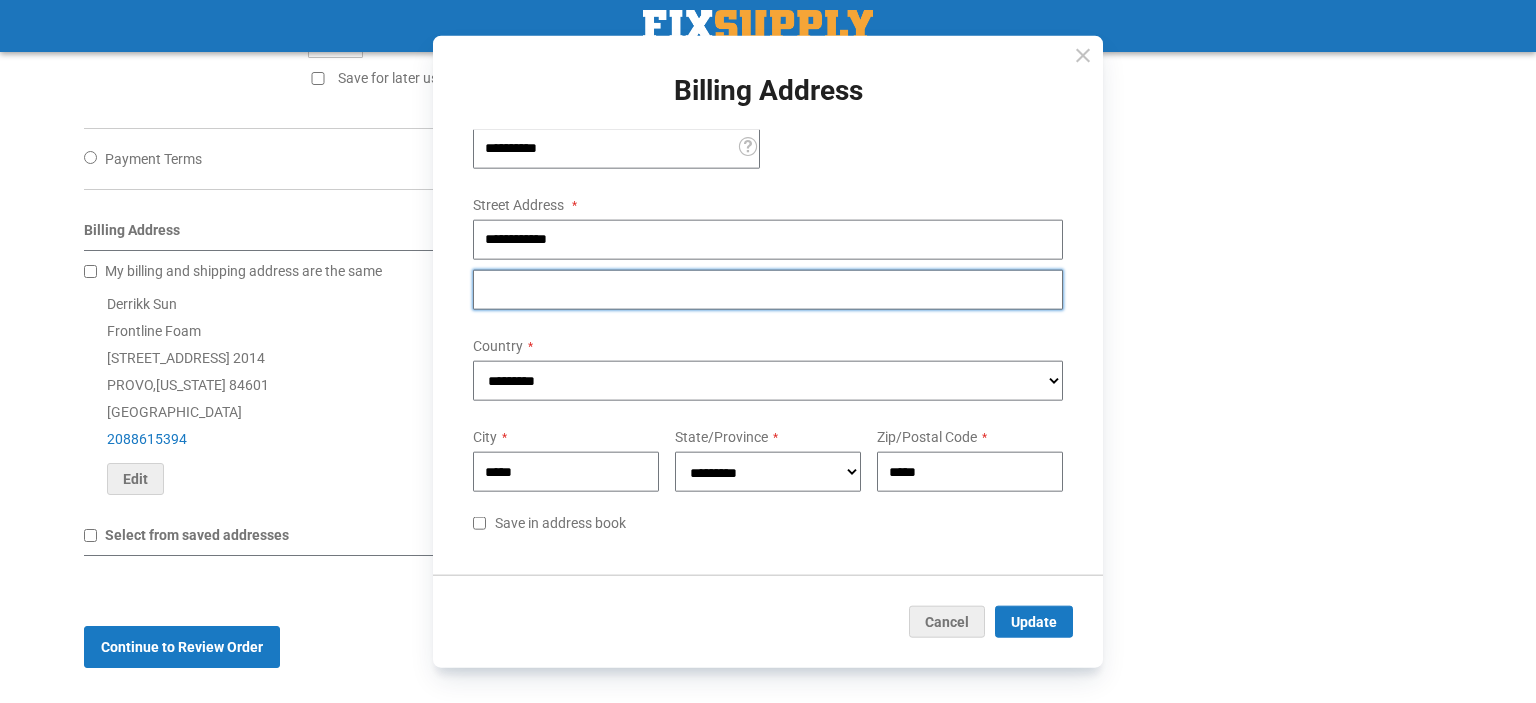 type 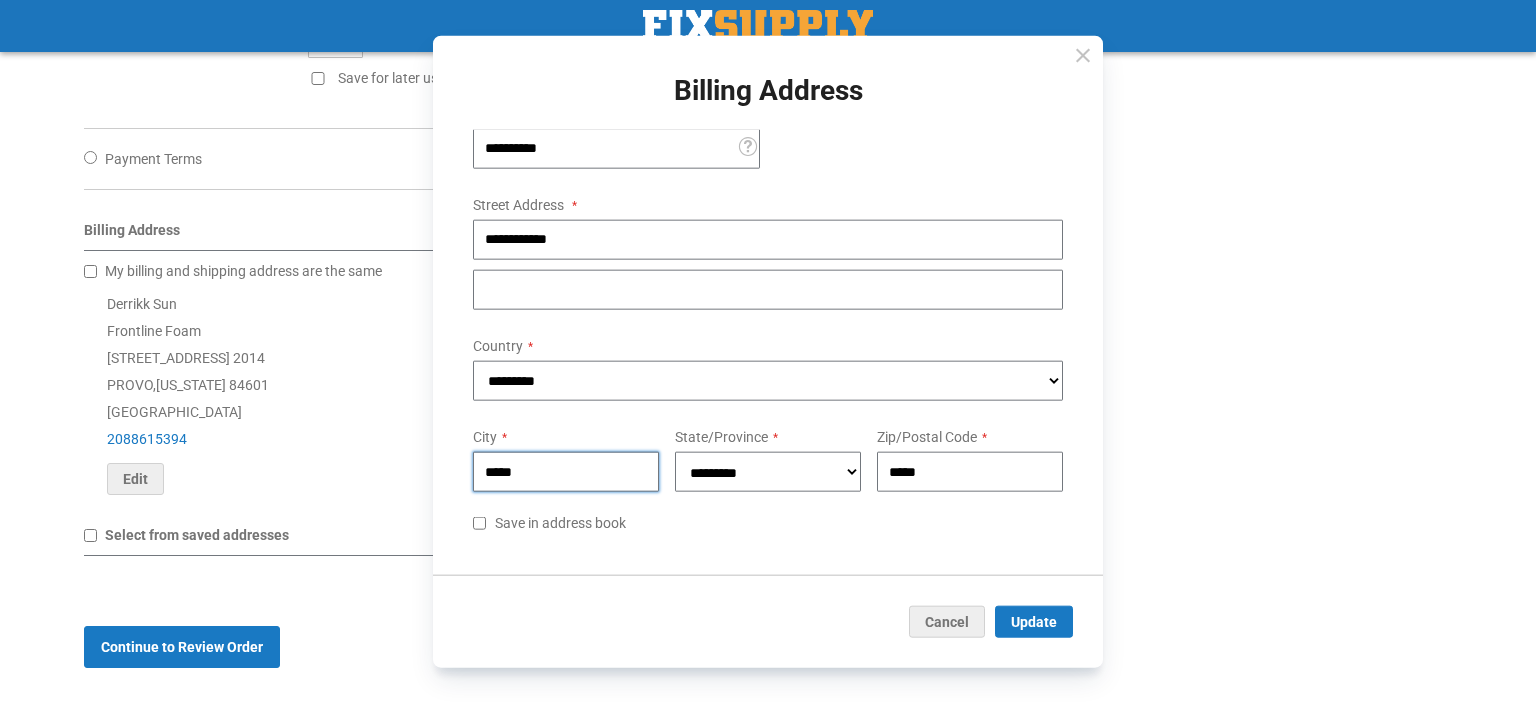 drag, startPoint x: 524, startPoint y: 482, endPoint x: 485, endPoint y: 484, distance: 39.051247 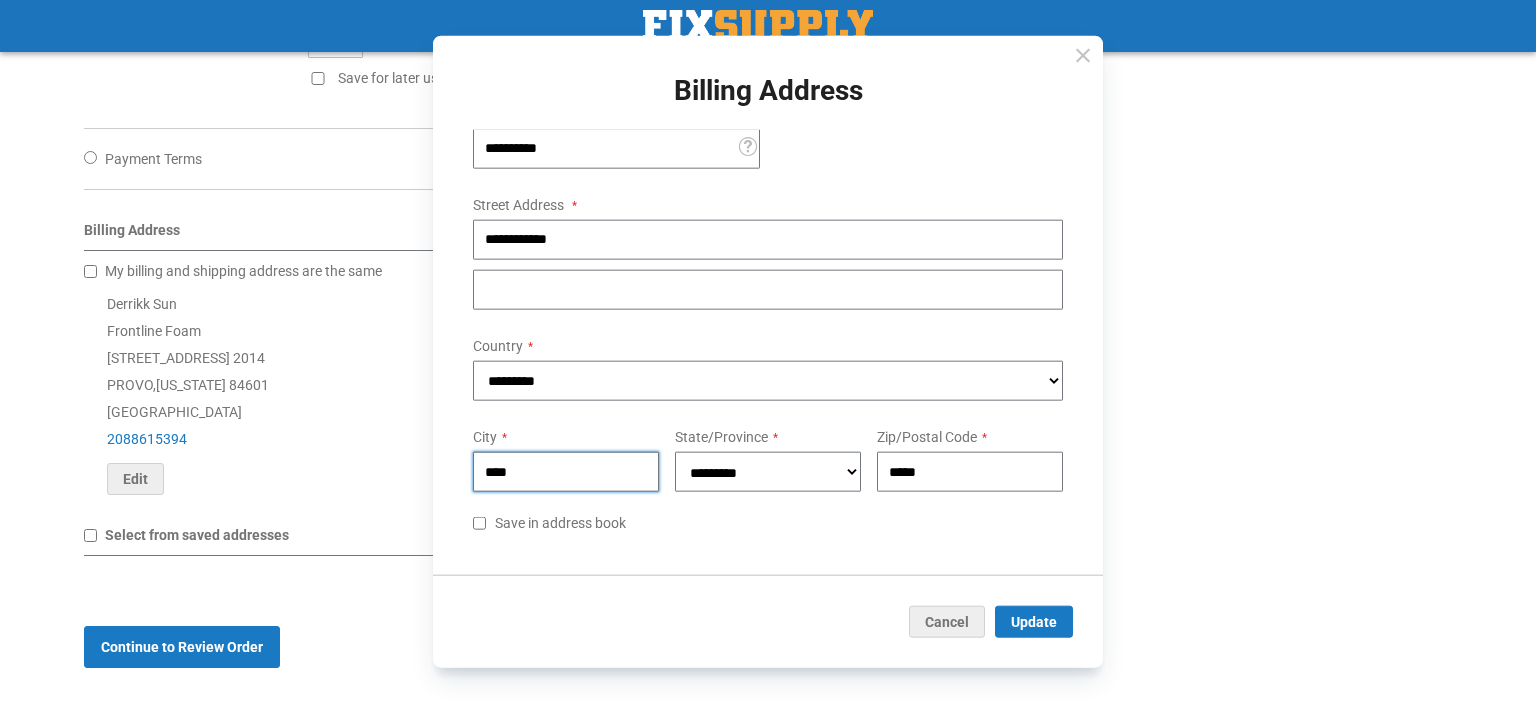 type on "****" 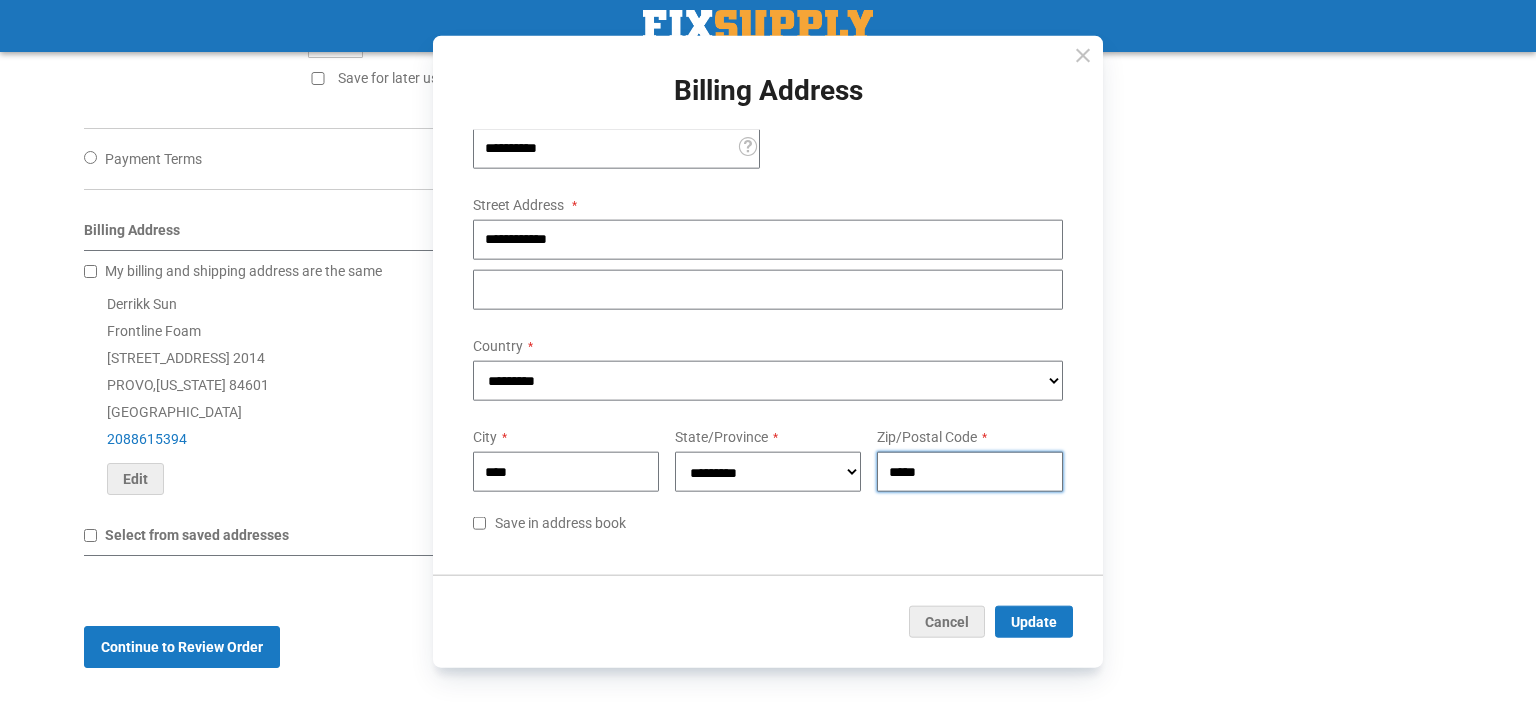 drag, startPoint x: 938, startPoint y: 476, endPoint x: 896, endPoint y: 477, distance: 42.0119 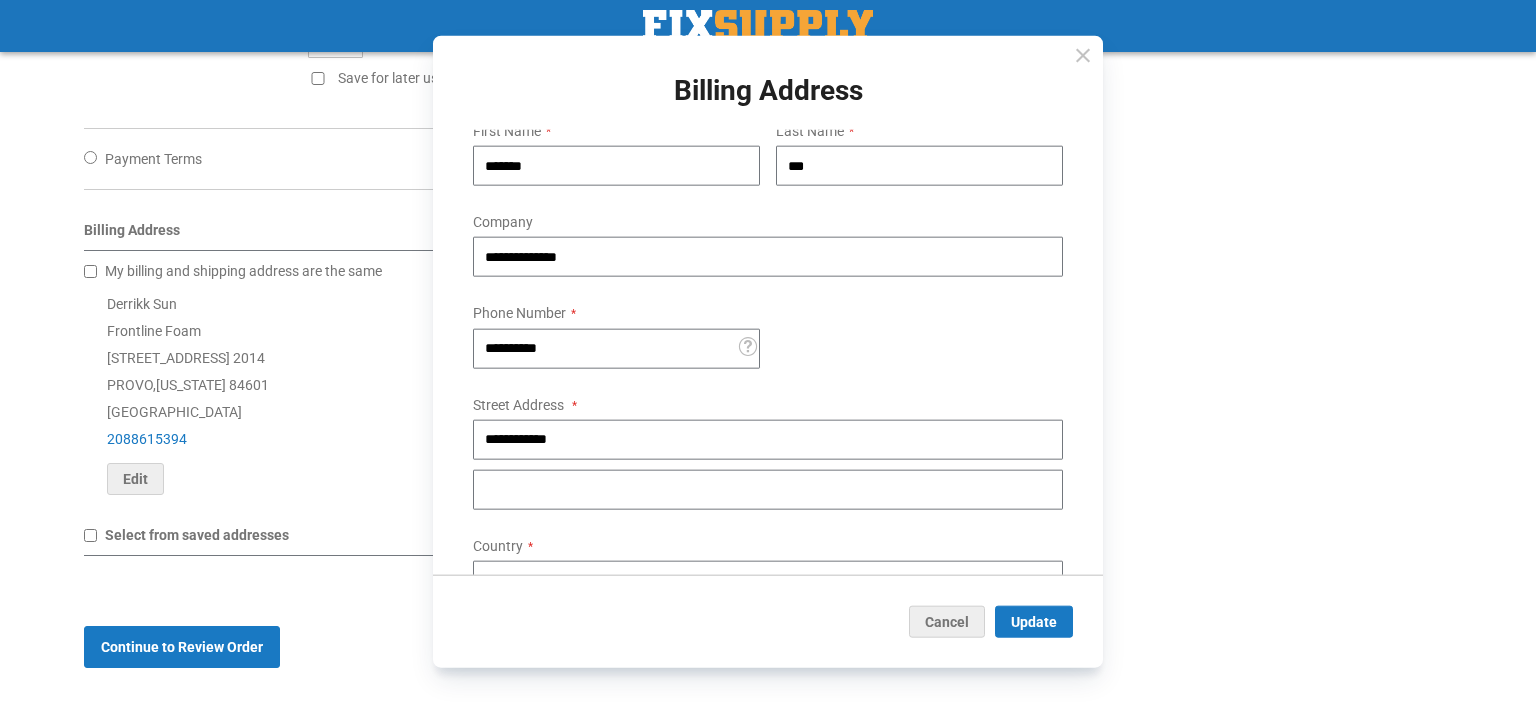scroll, scrollTop: 215, scrollLeft: 0, axis: vertical 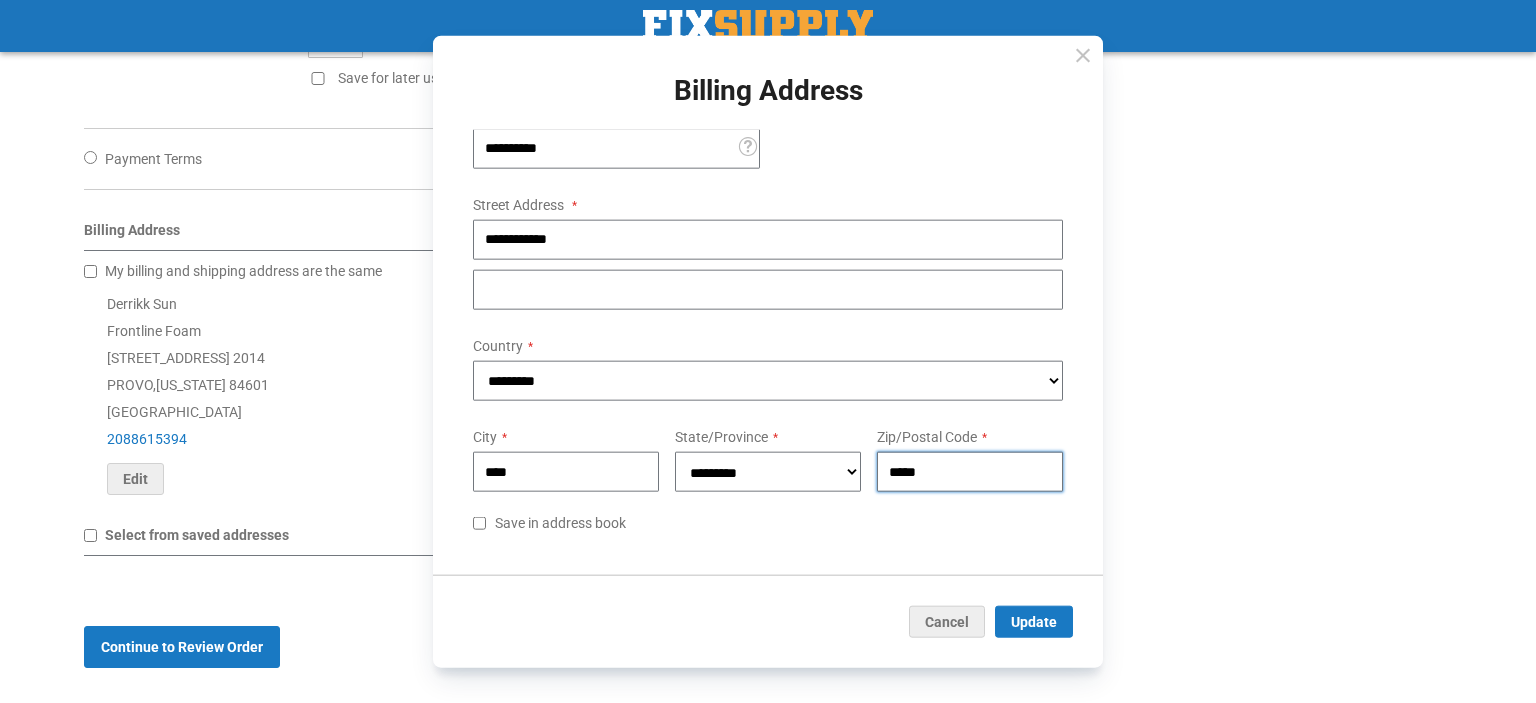 type on "*****" 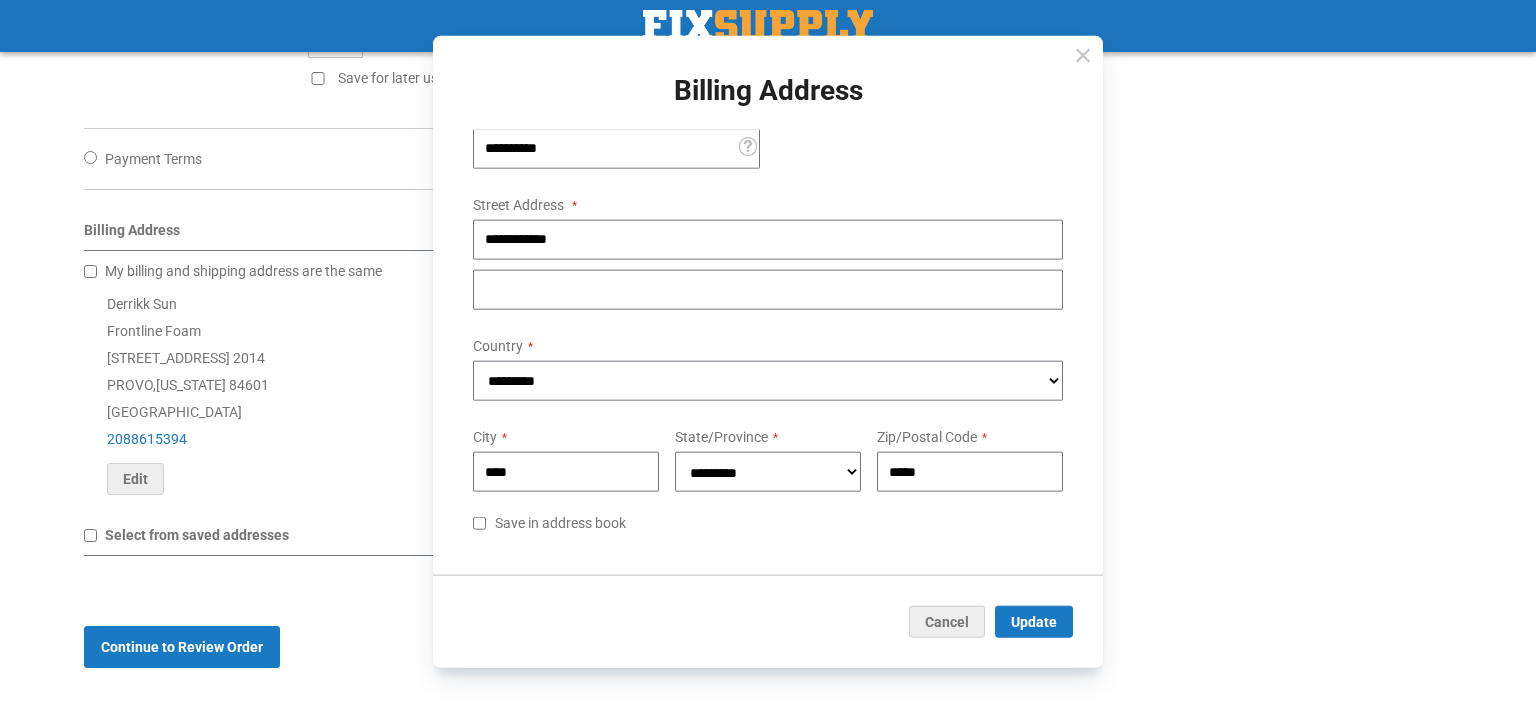click on "Save in address book" at bounding box center (768, 523) 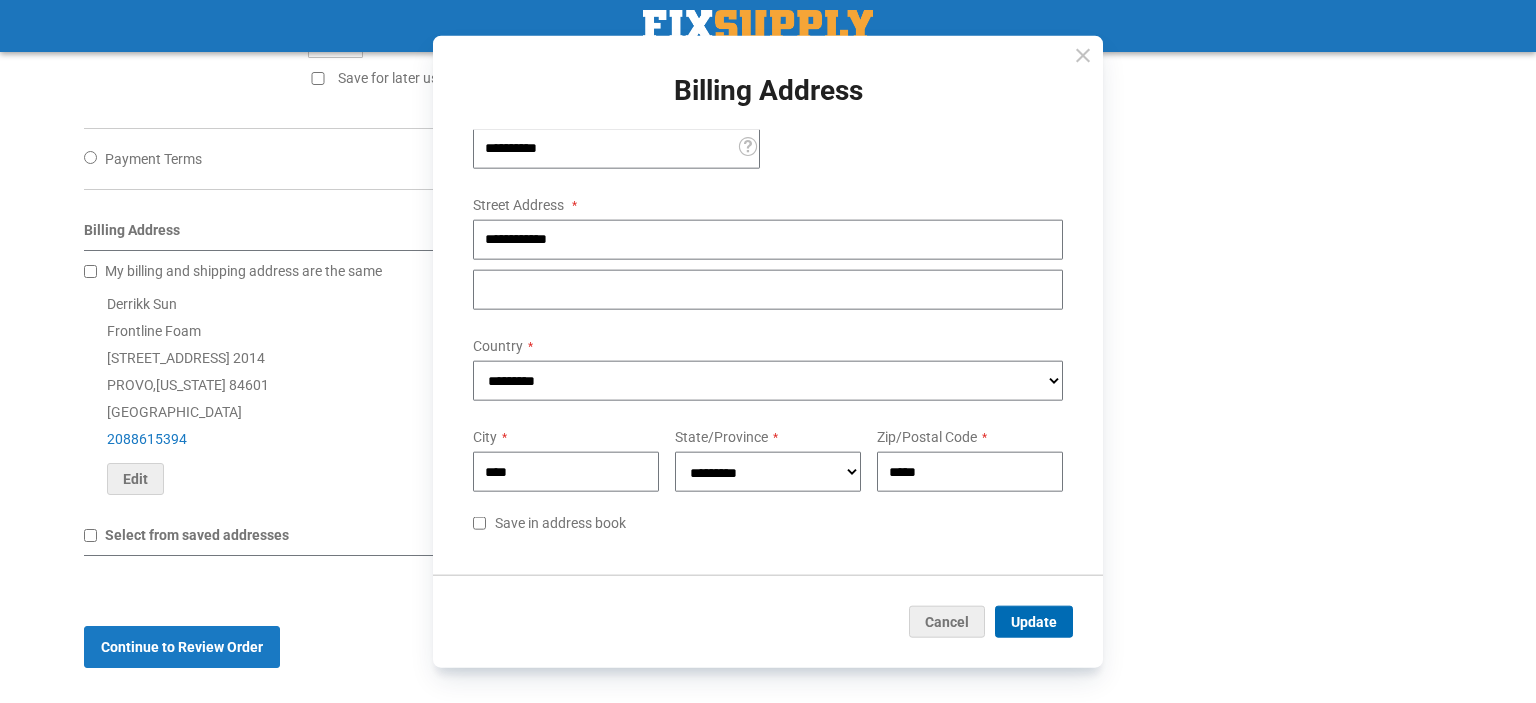click on "Update" at bounding box center [1034, 622] 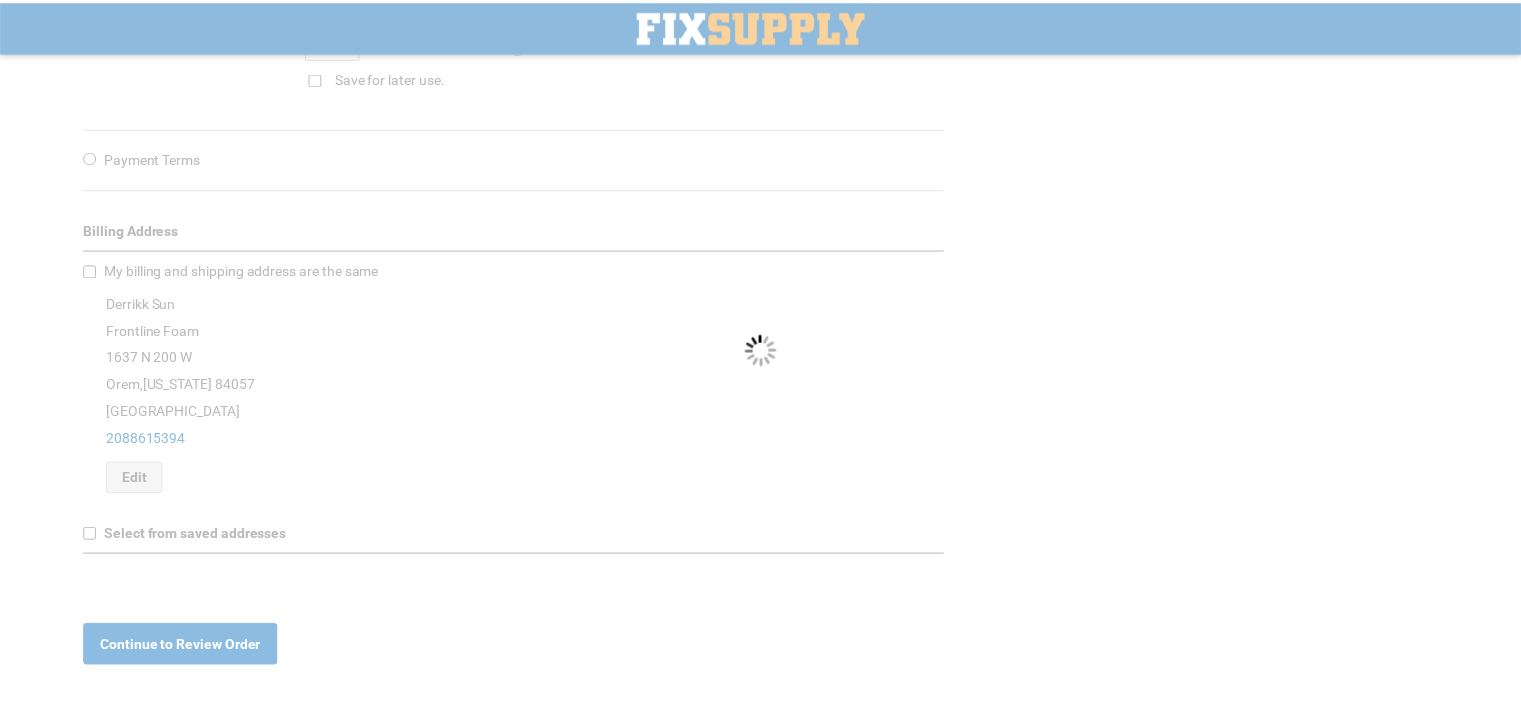 scroll, scrollTop: 0, scrollLeft: 0, axis: both 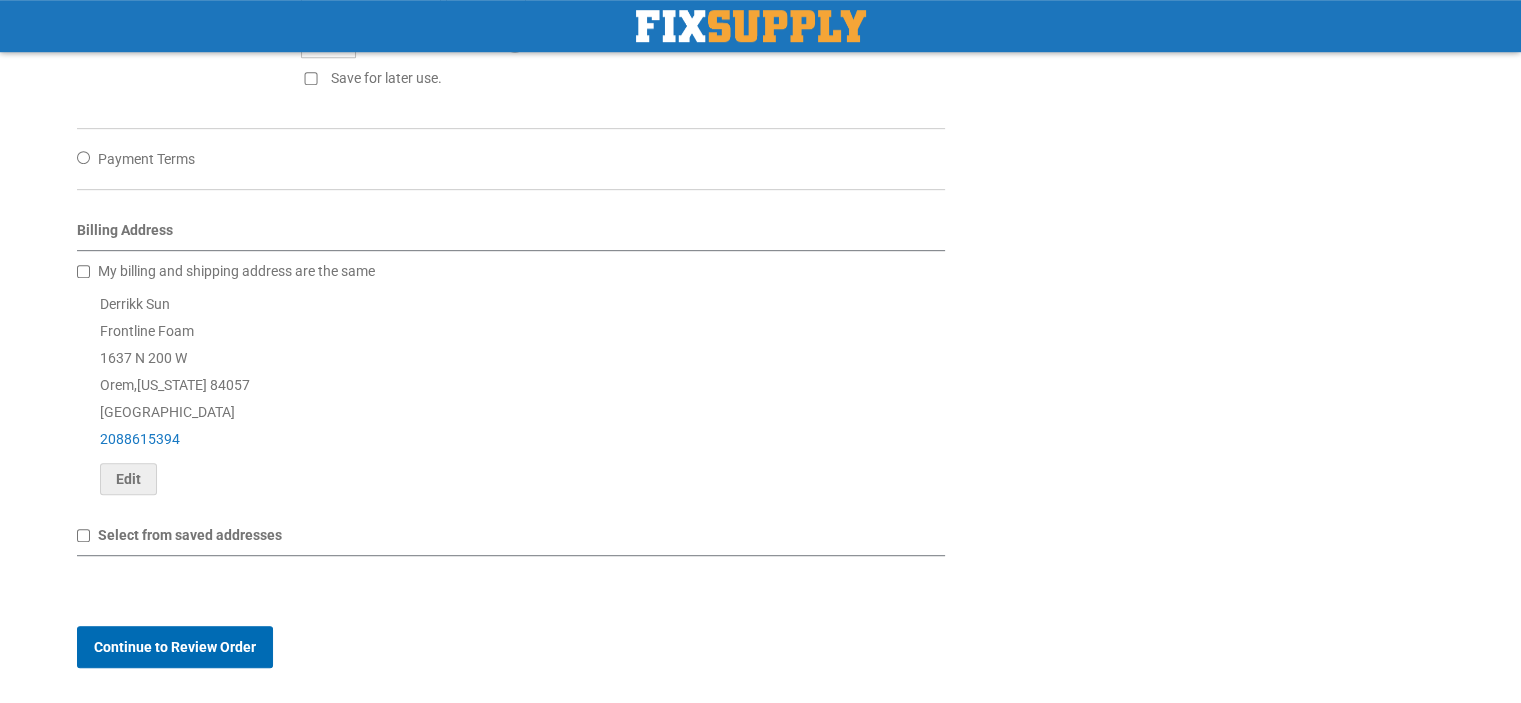 click on "Continue to Review Order" at bounding box center [175, 647] 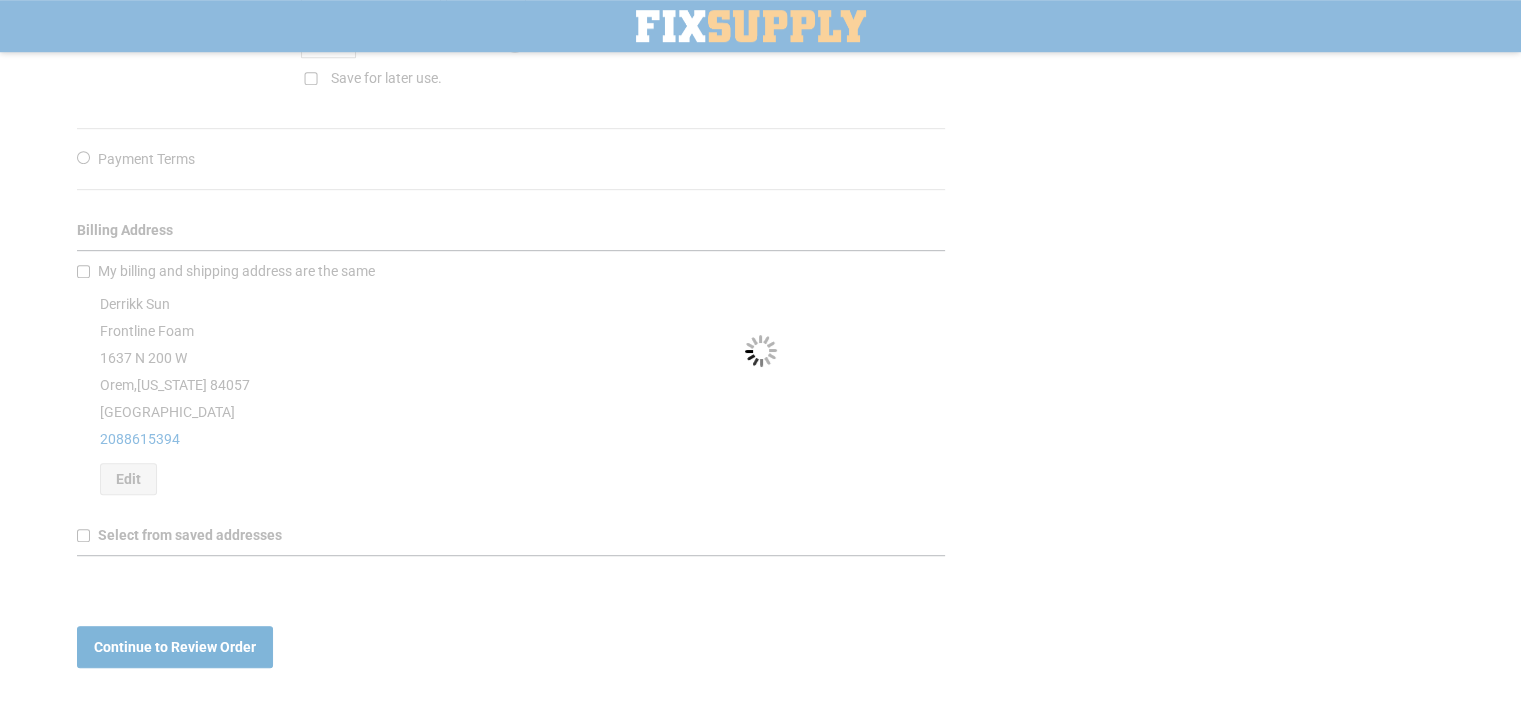 scroll, scrollTop: 1149, scrollLeft: 0, axis: vertical 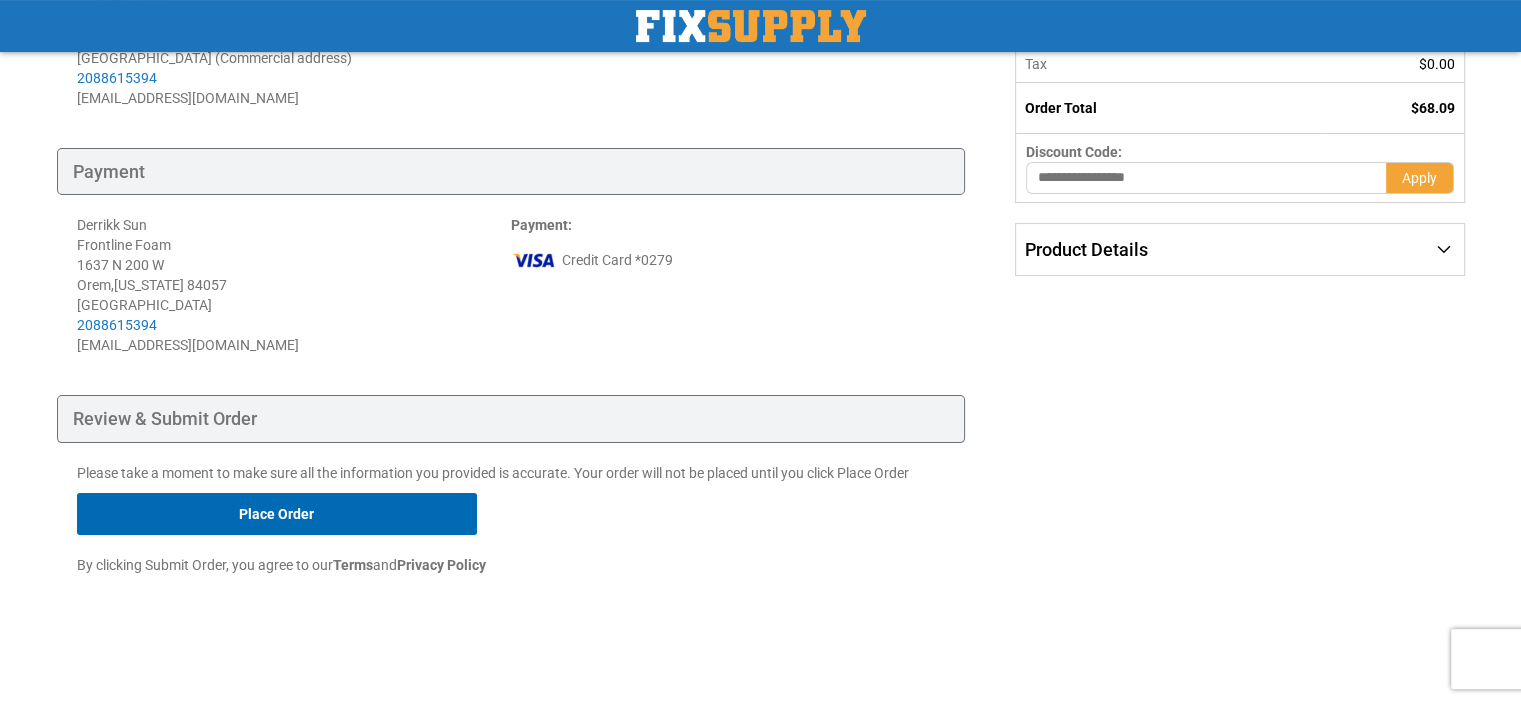 click on "Place Order" at bounding box center (277, 514) 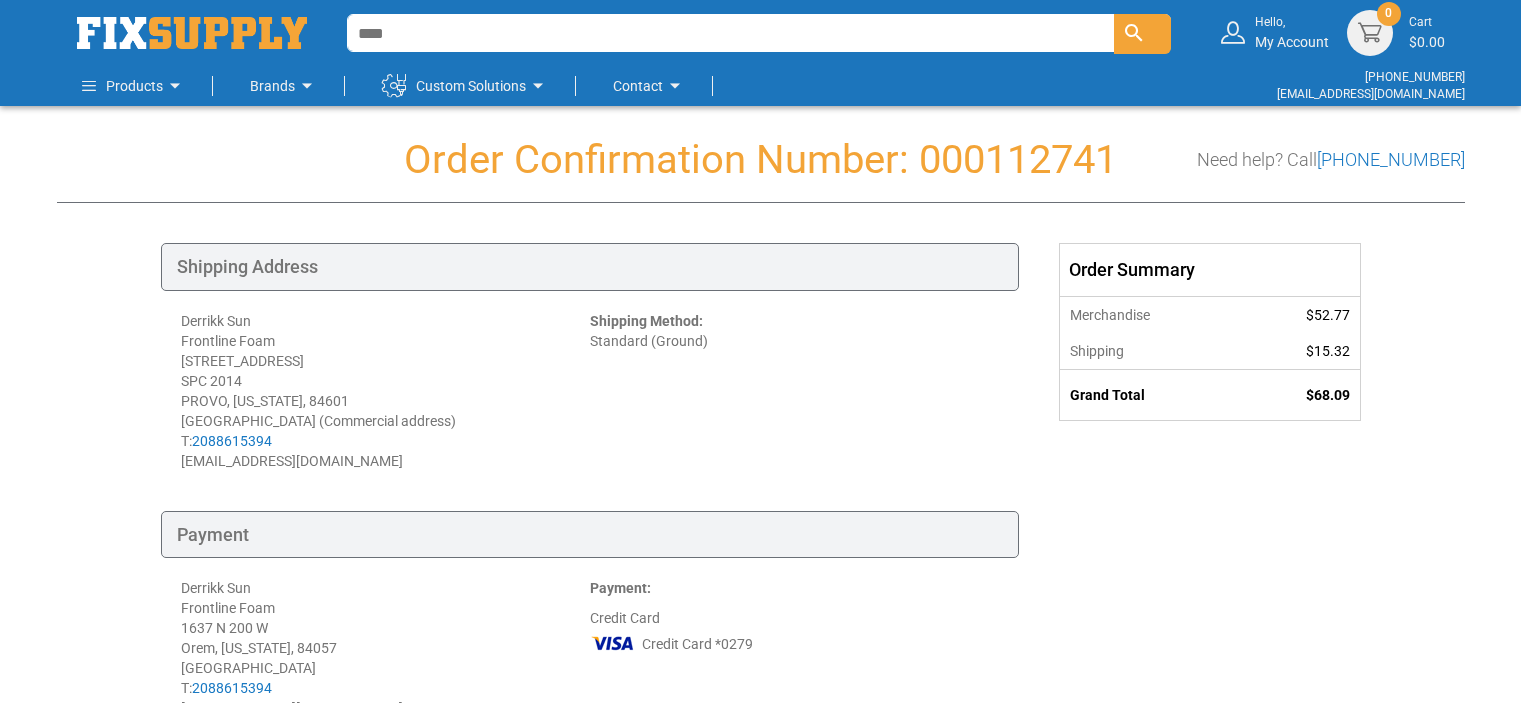 scroll, scrollTop: 0, scrollLeft: 0, axis: both 